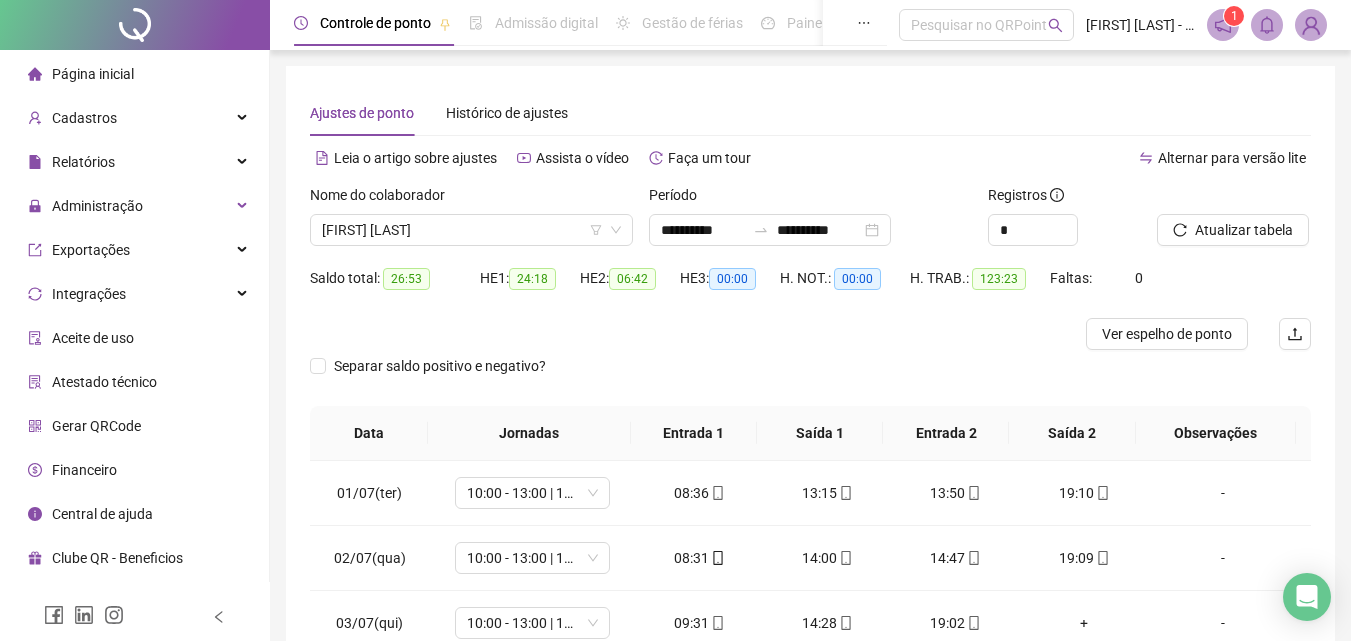 scroll, scrollTop: 0, scrollLeft: 0, axis: both 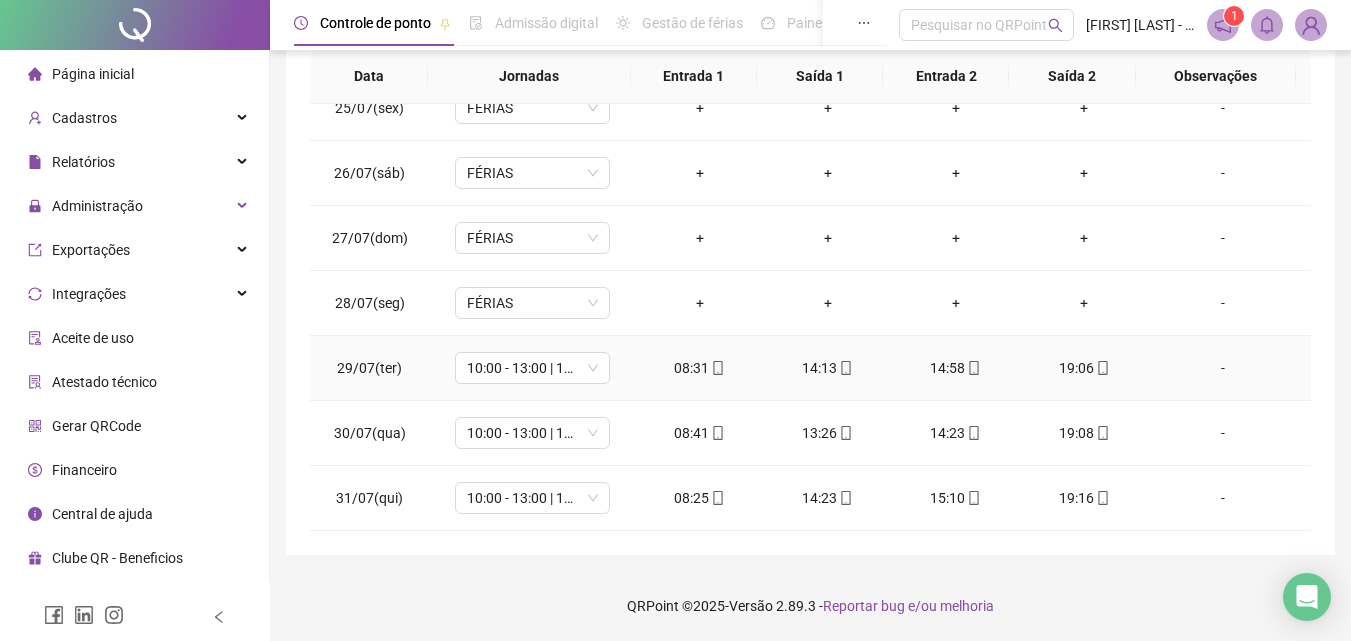 click 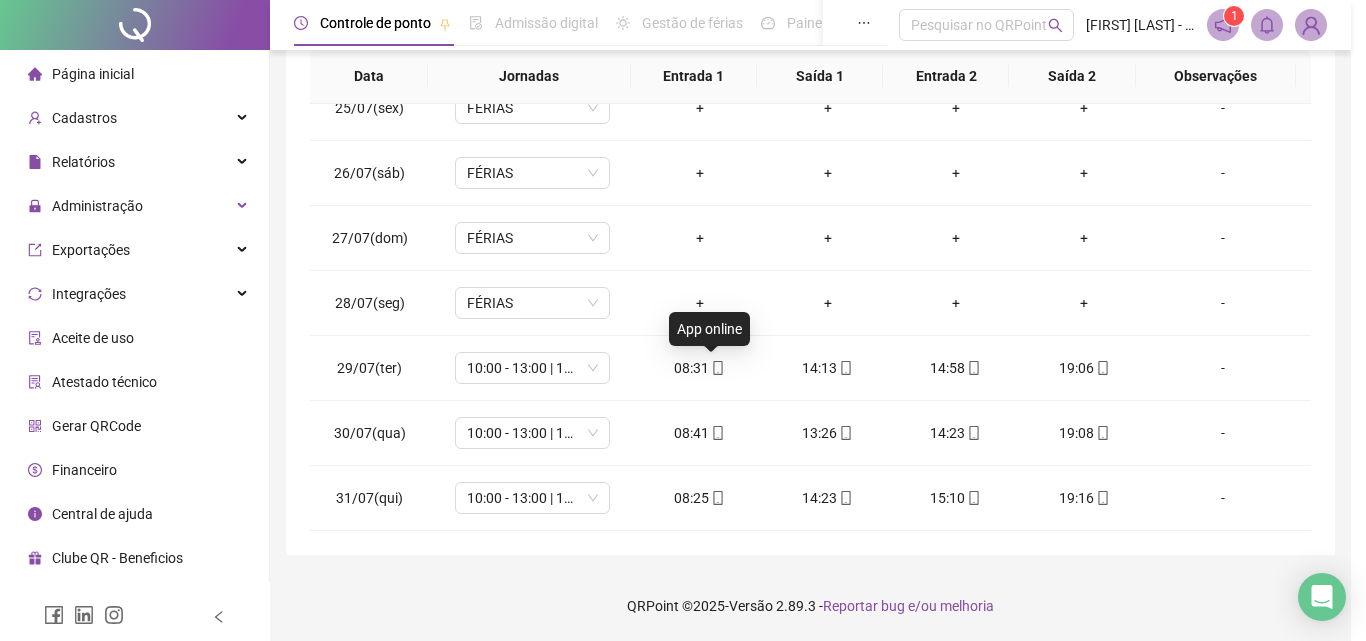 type on "**********" 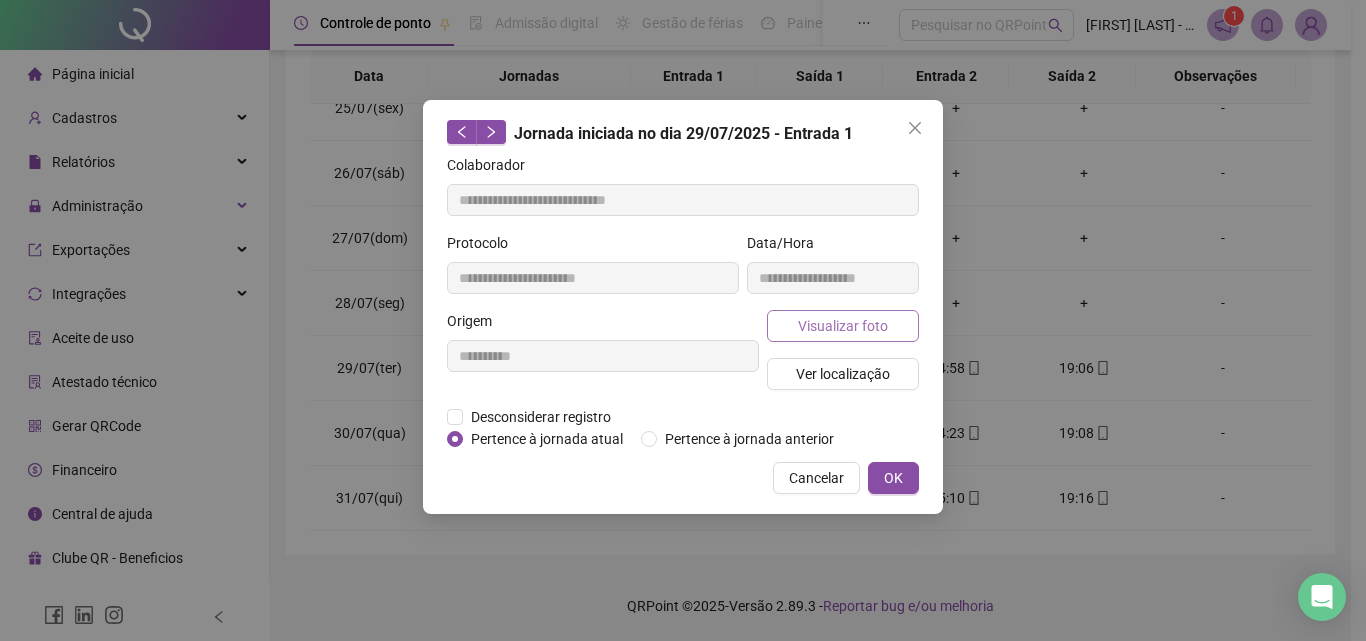 click on "Visualizar foto" at bounding box center (843, 326) 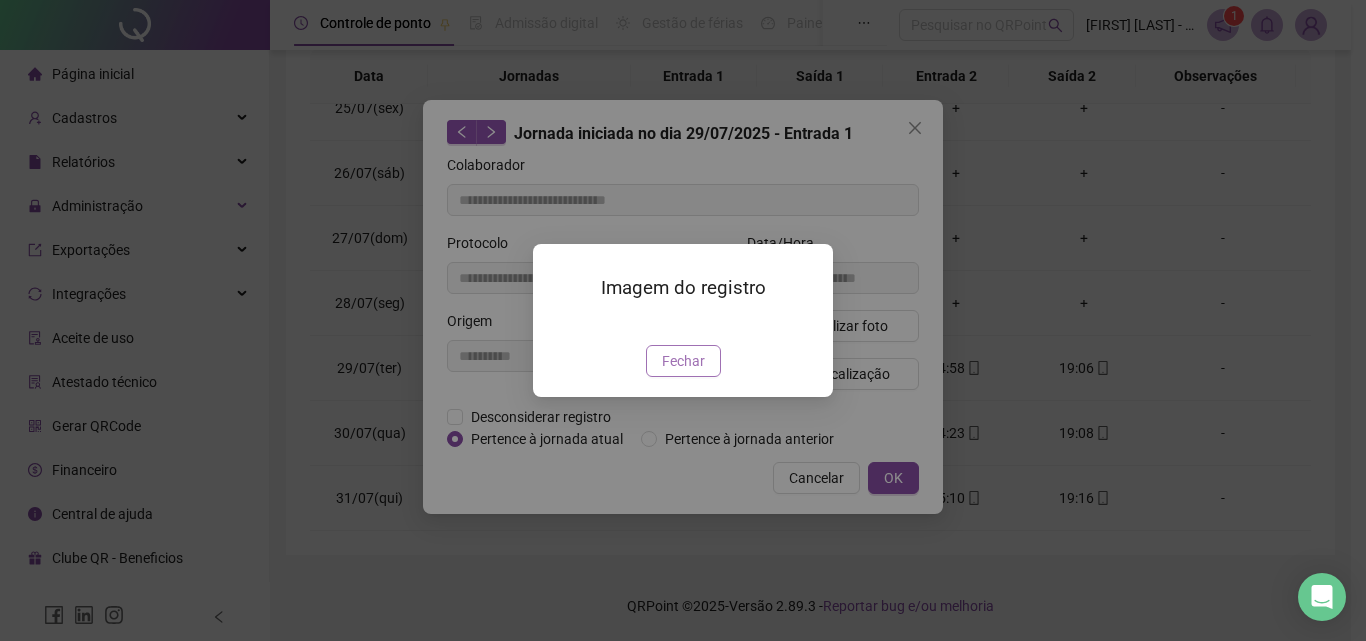 click on "Fechar" at bounding box center (683, 361) 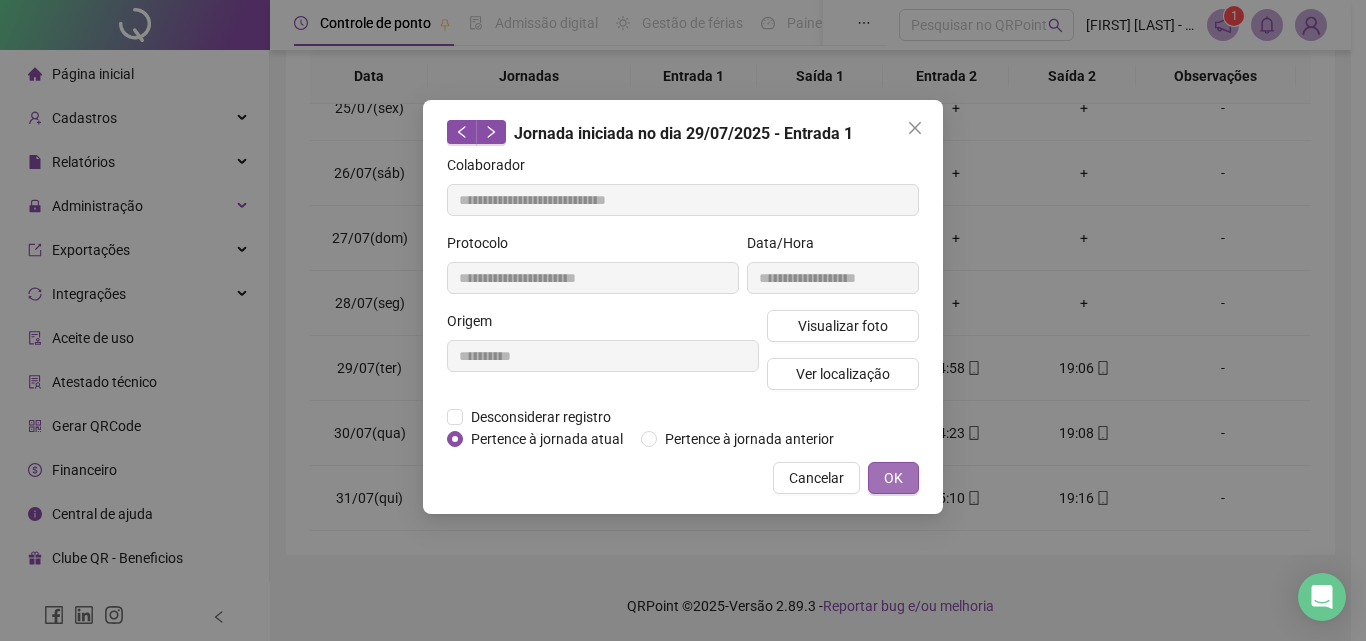 click on "OK" at bounding box center [893, 478] 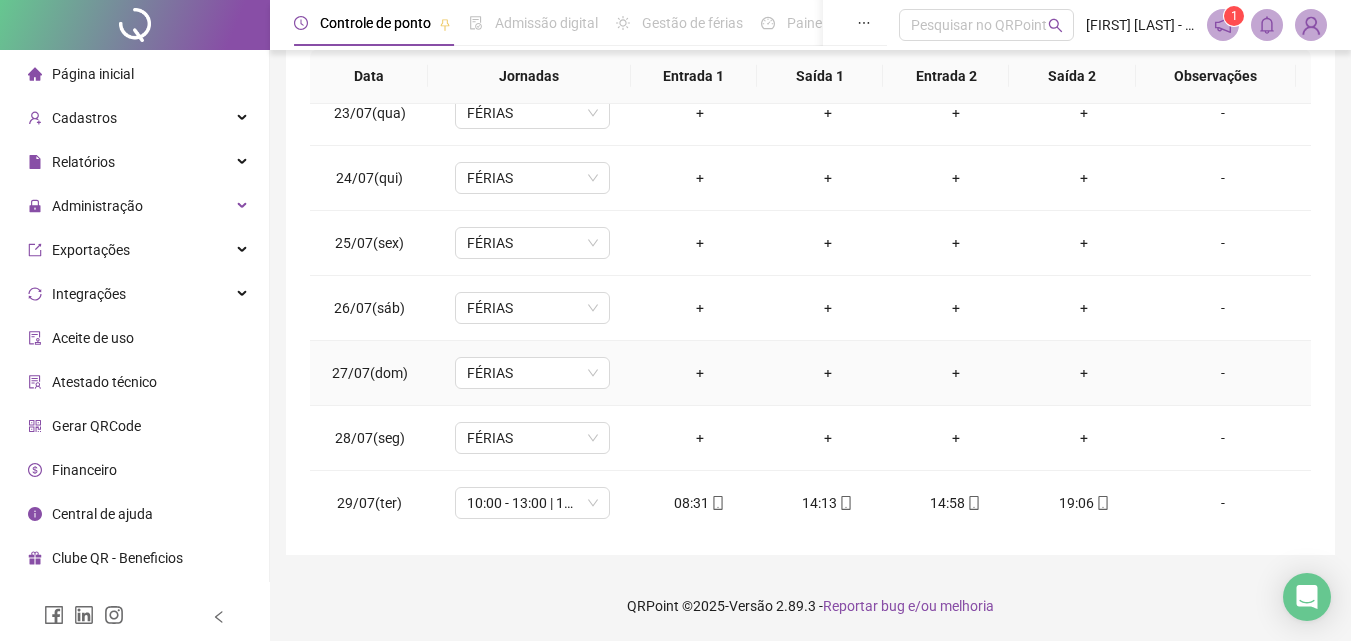 scroll, scrollTop: 1488, scrollLeft: 0, axis: vertical 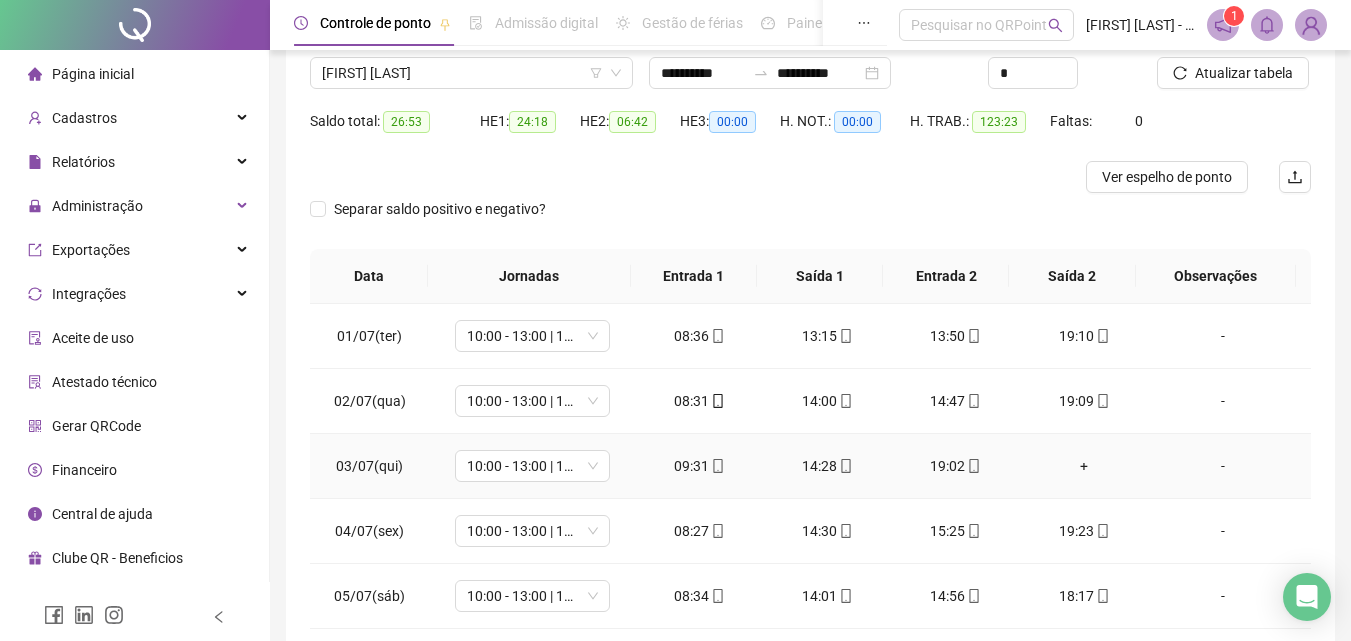 click 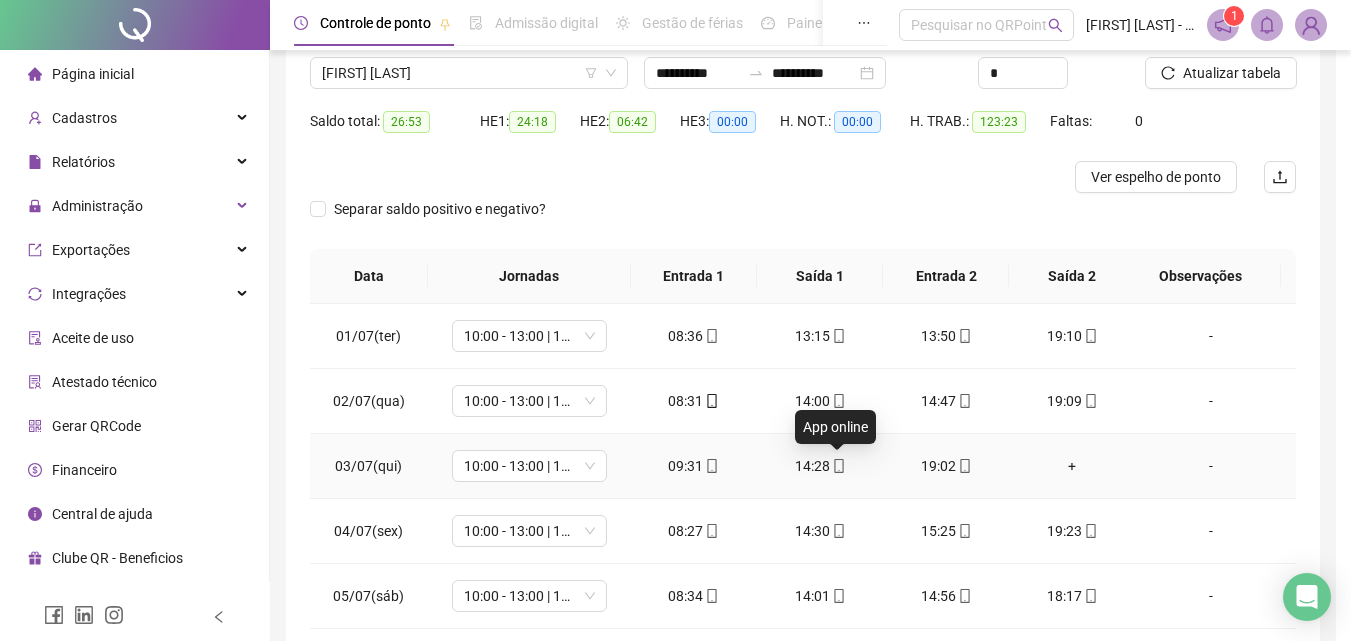 type on "**********" 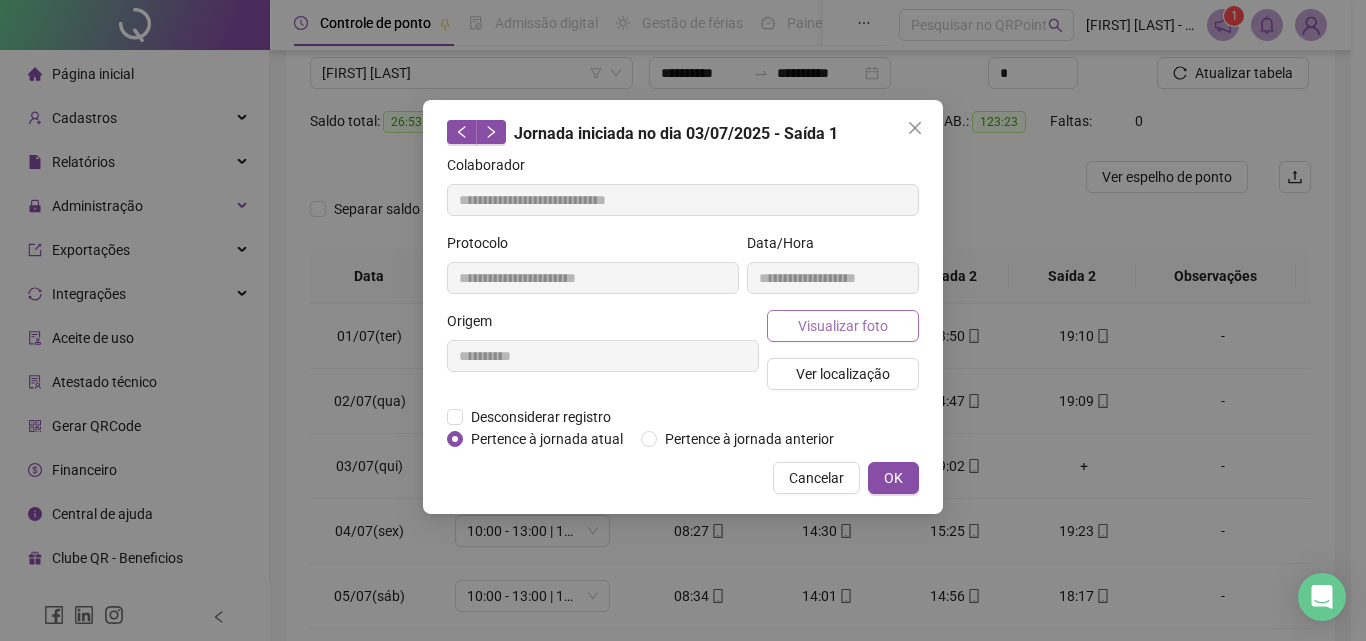 click on "Visualizar foto" at bounding box center [843, 326] 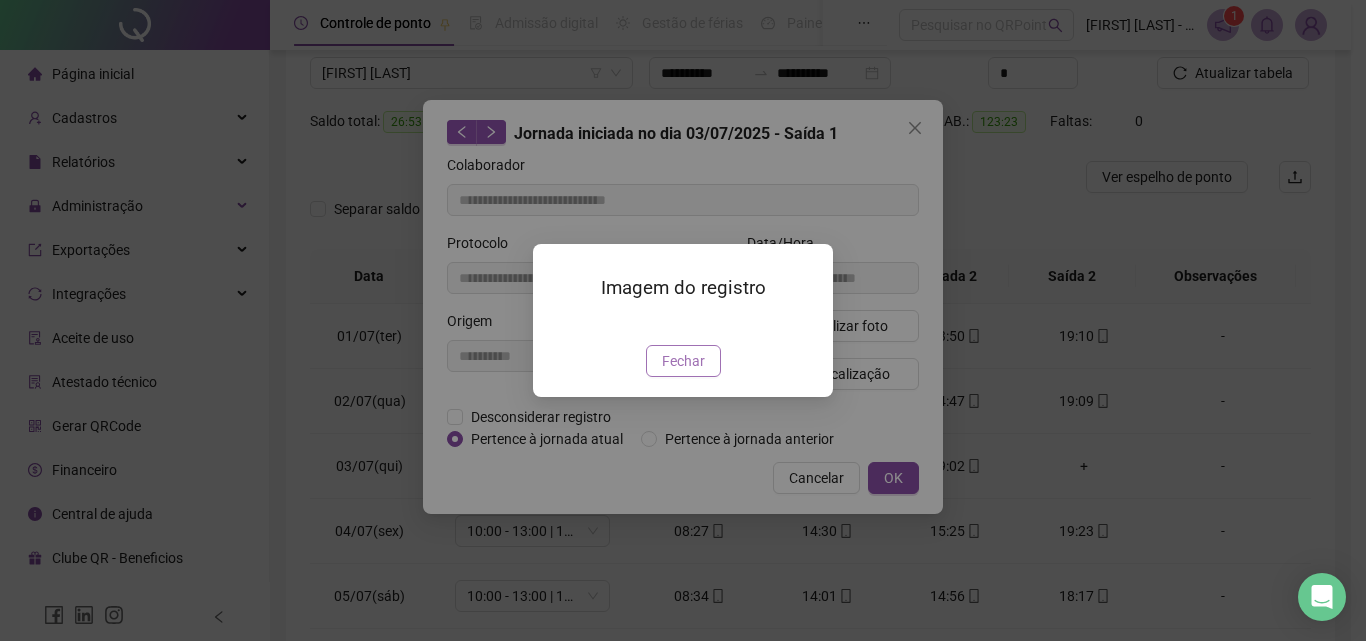 click on "Fechar" at bounding box center (683, 361) 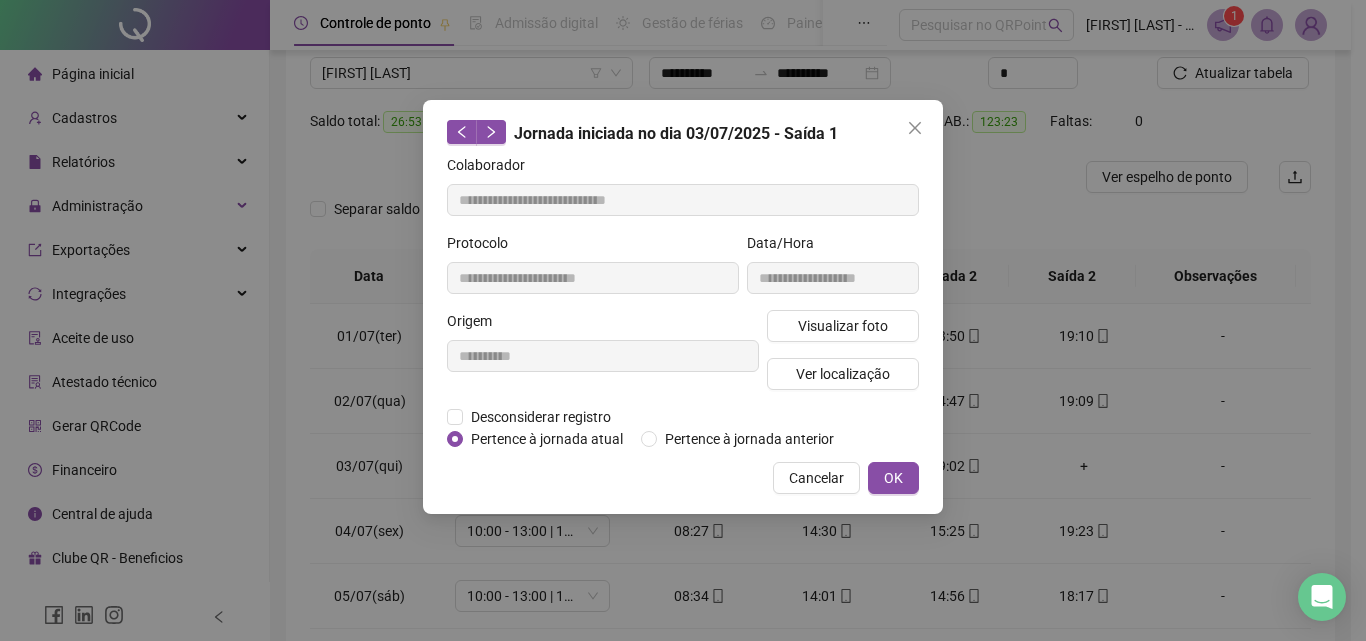 click on "OK" at bounding box center (893, 478) 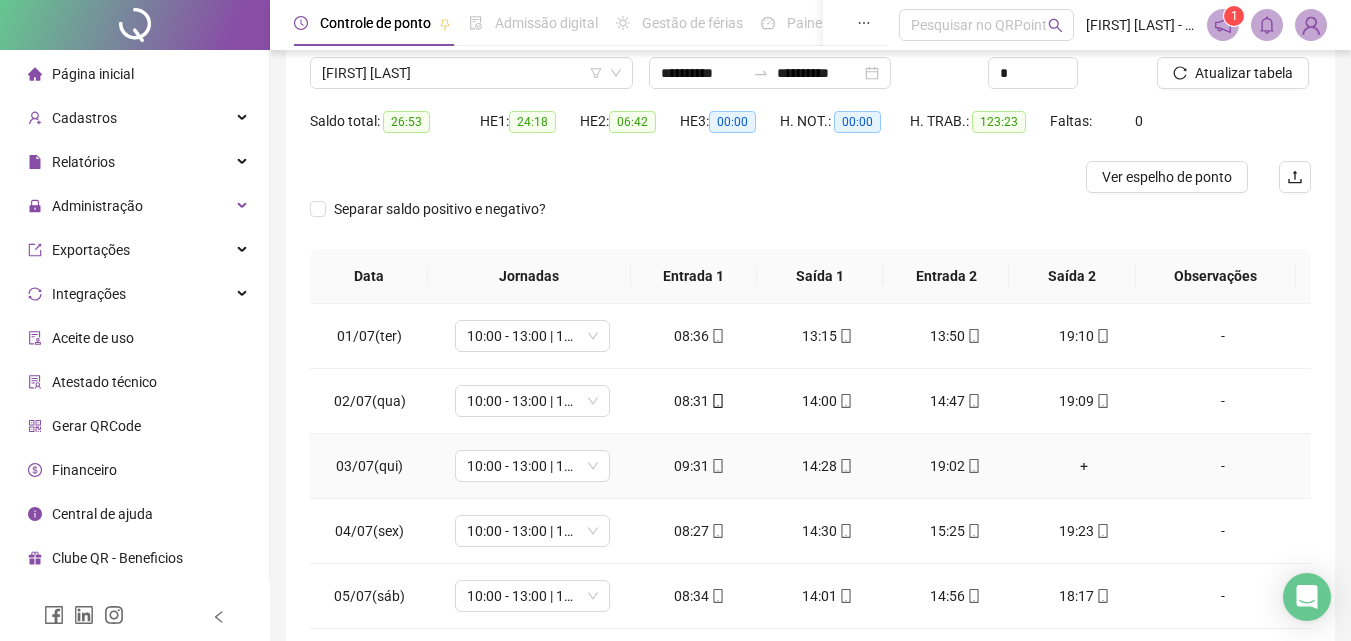 click on "+" at bounding box center [1084, 466] 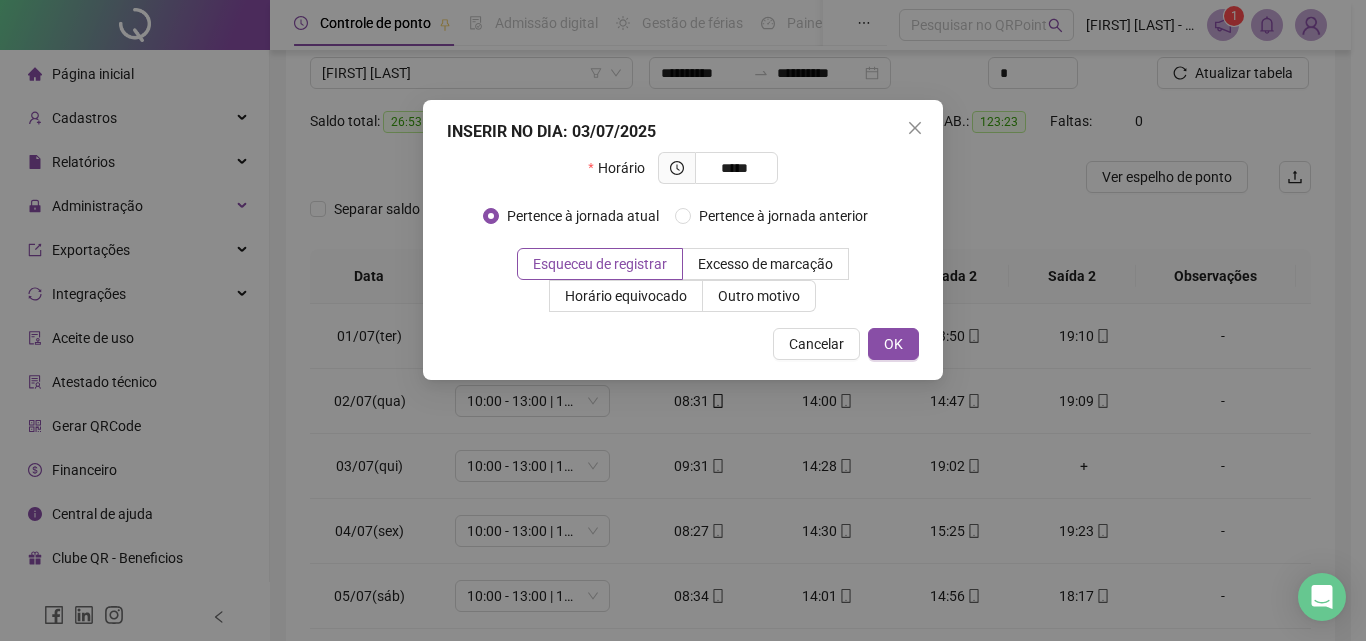type on "*****" 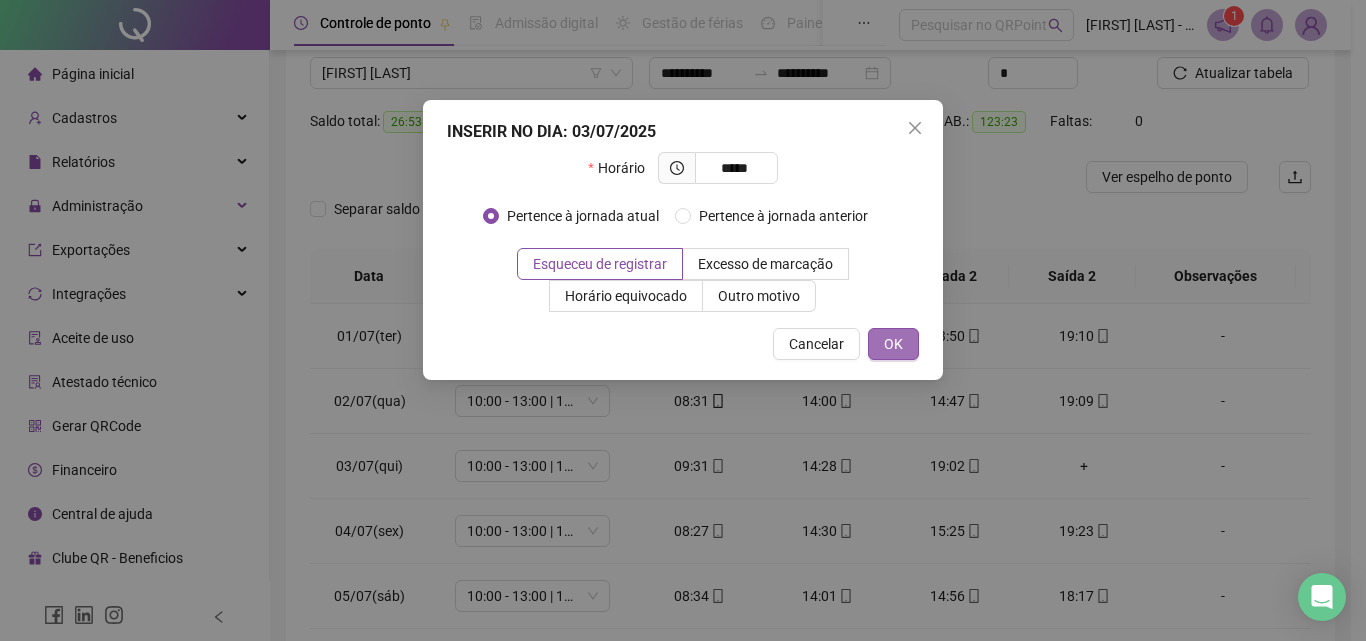 click on "OK" at bounding box center [893, 344] 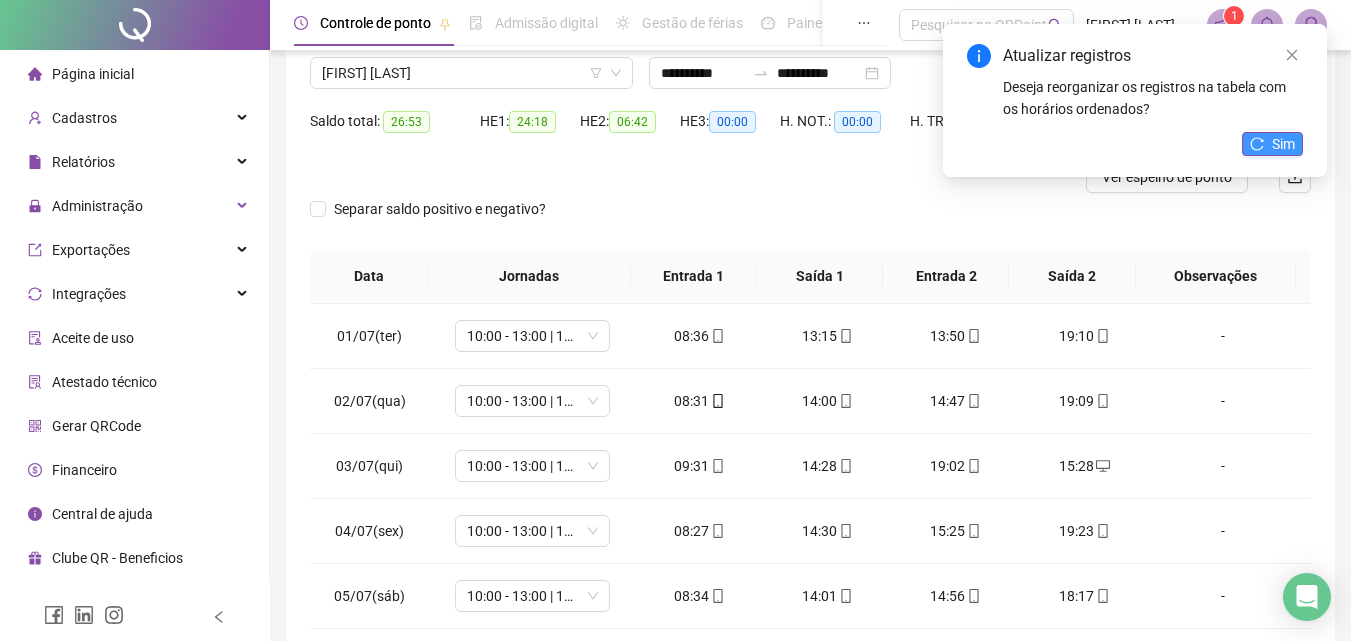 click 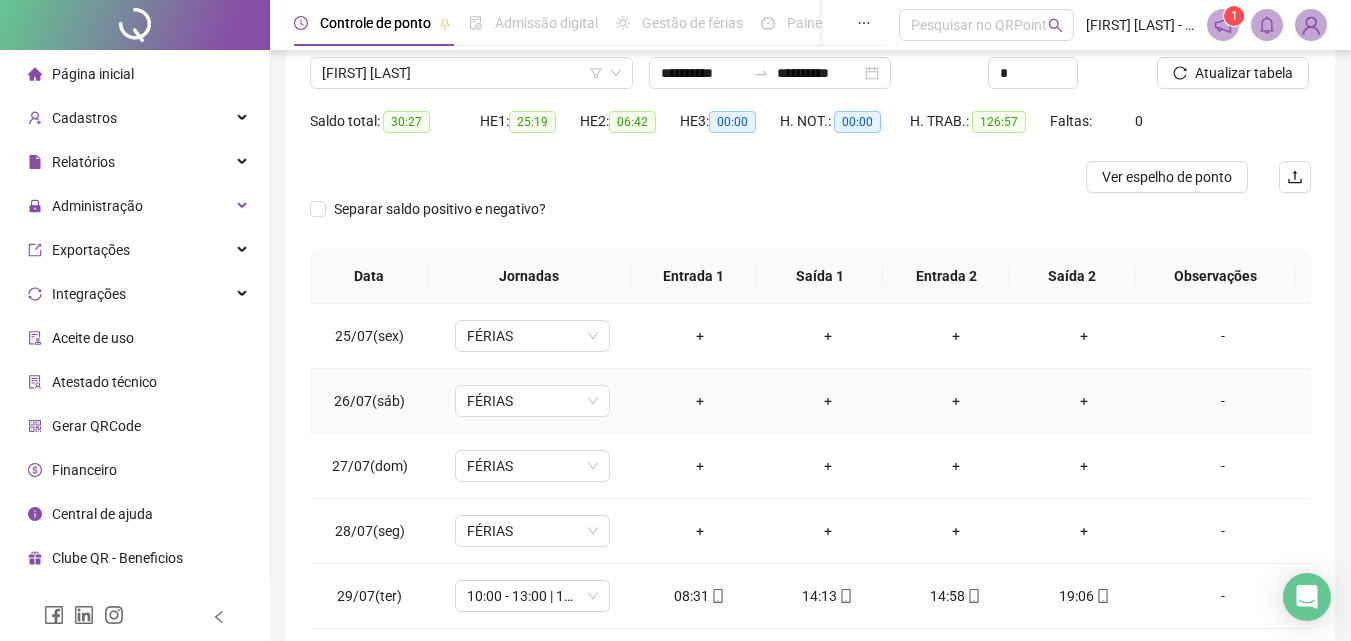 scroll, scrollTop: 1588, scrollLeft: 0, axis: vertical 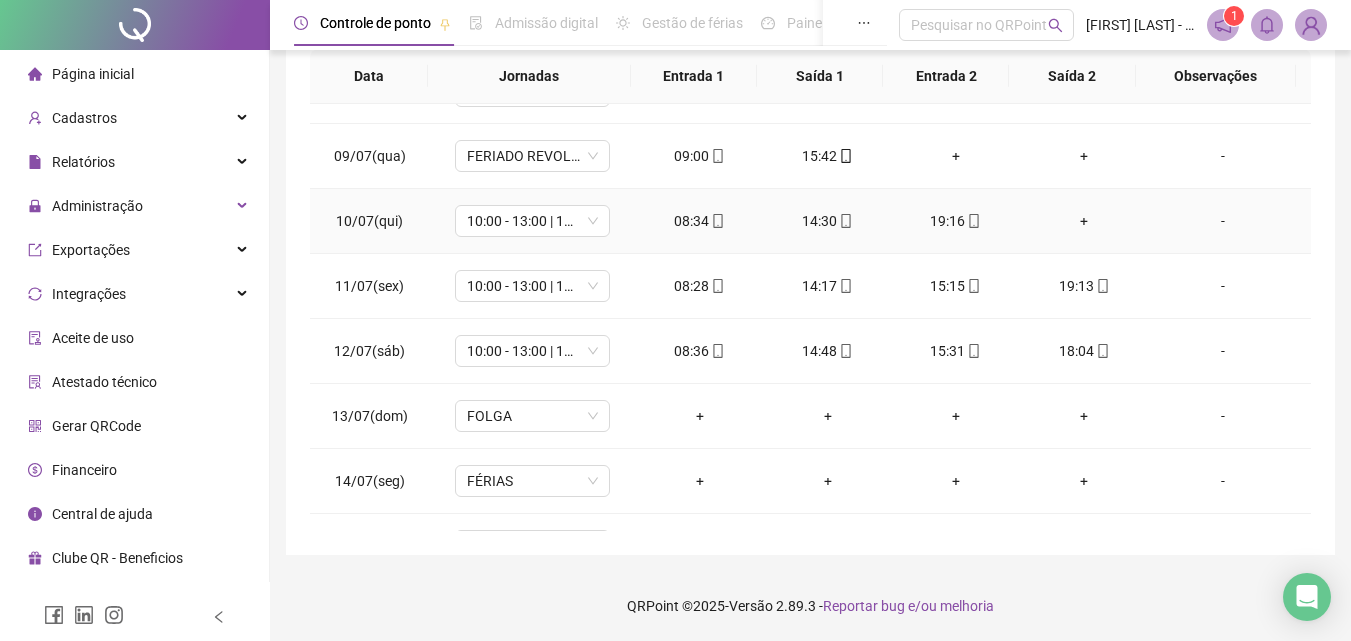 click on "+" at bounding box center [1084, 221] 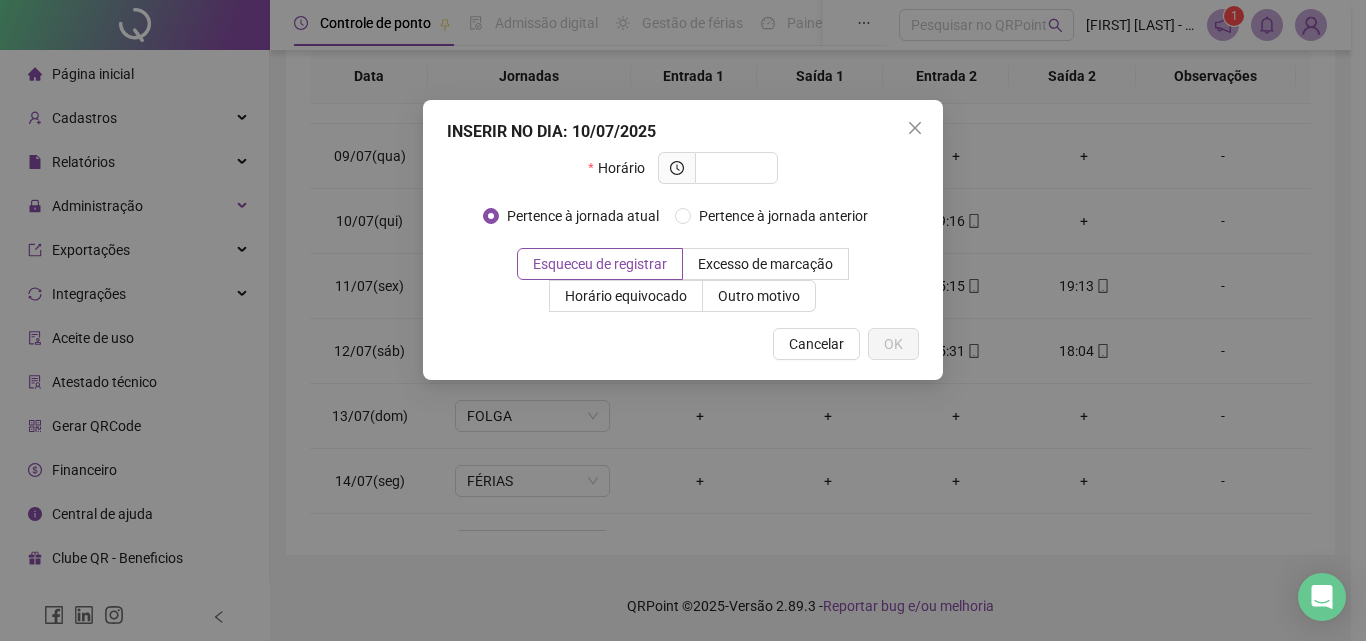 click at bounding box center (915, 128) 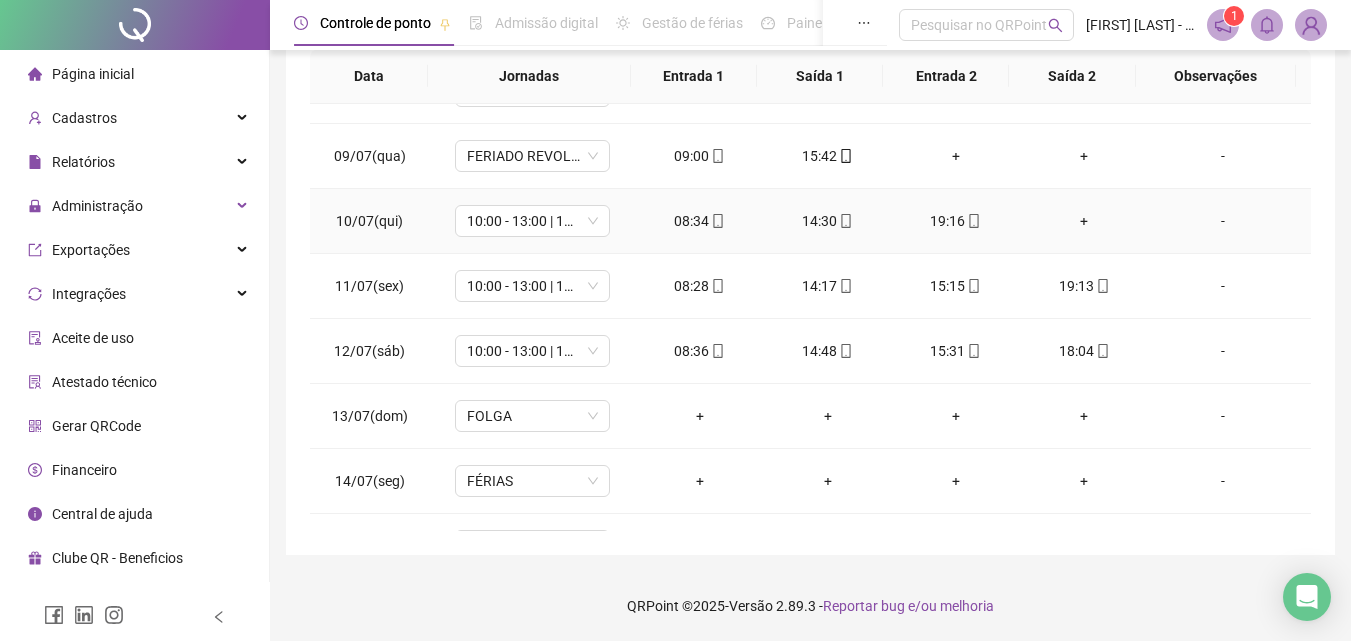 click on "14:30" at bounding box center (828, 221) 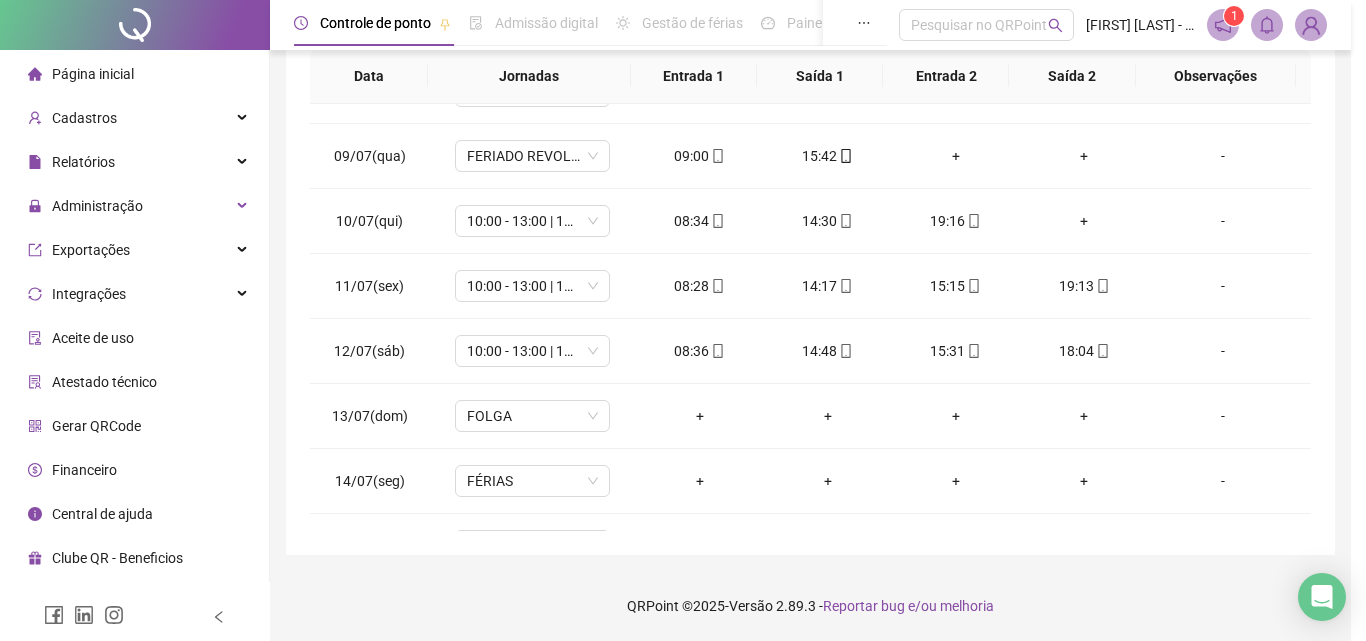 type on "**********" 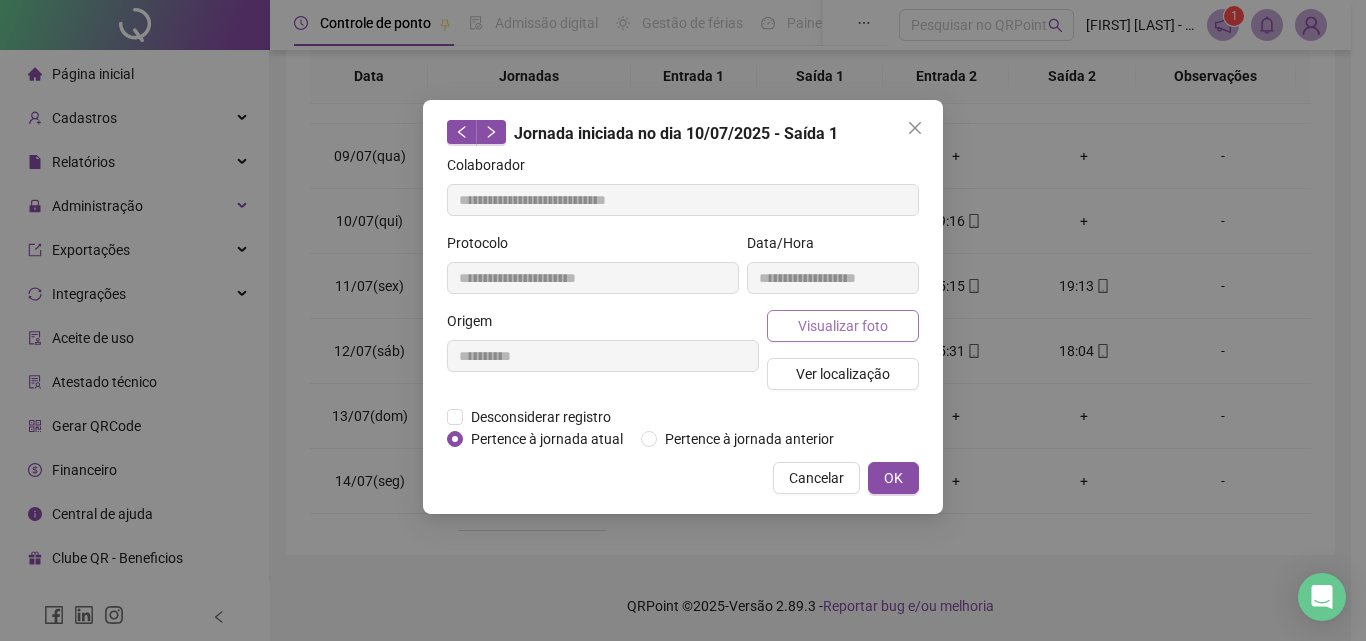 click on "Visualizar foto" at bounding box center [843, 326] 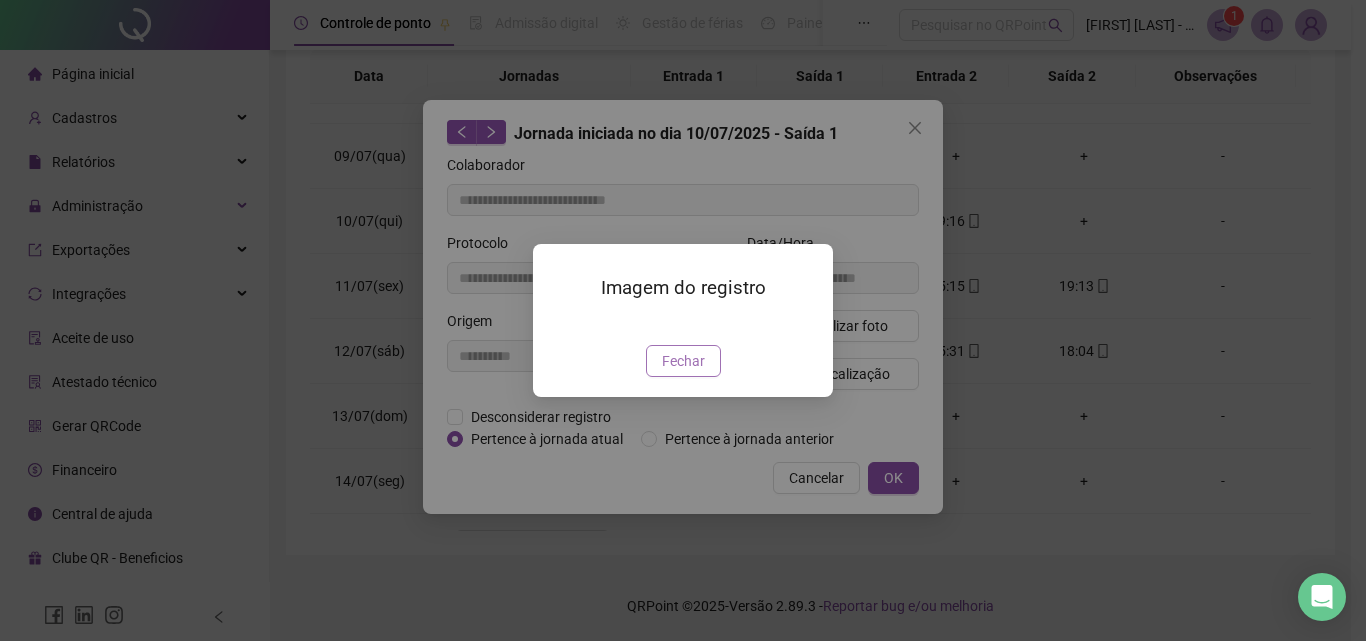 click on "Fechar" at bounding box center (683, 361) 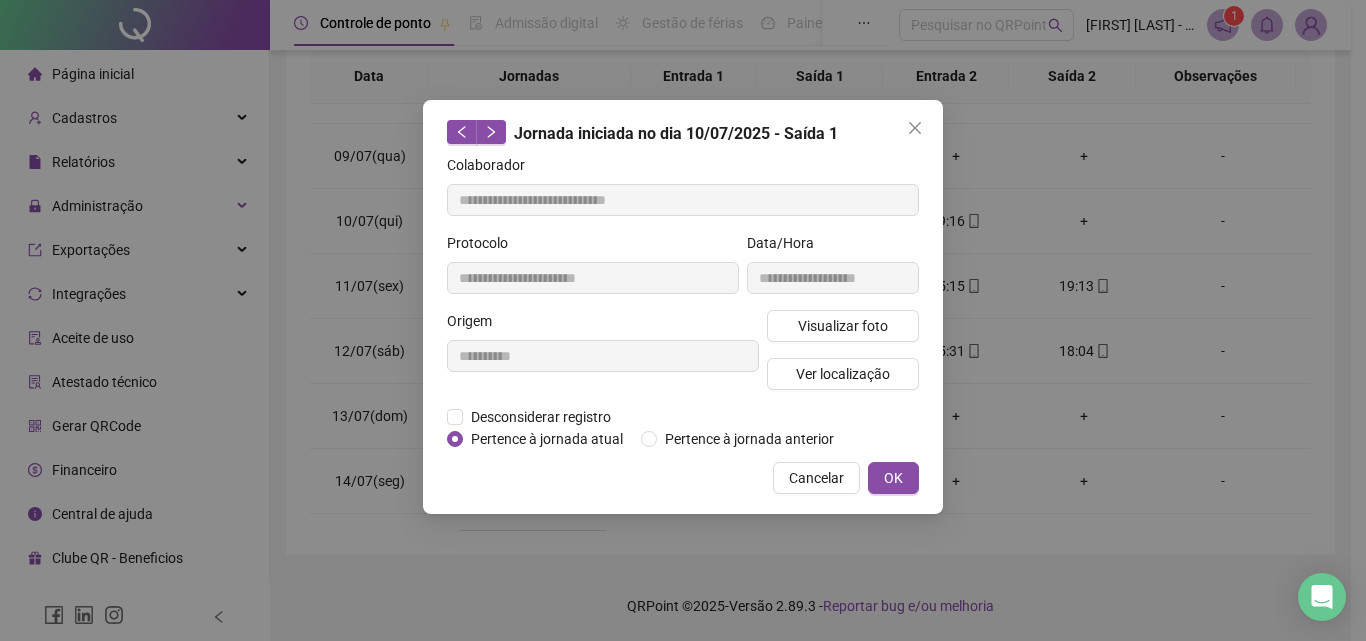 click on "OK" at bounding box center [893, 478] 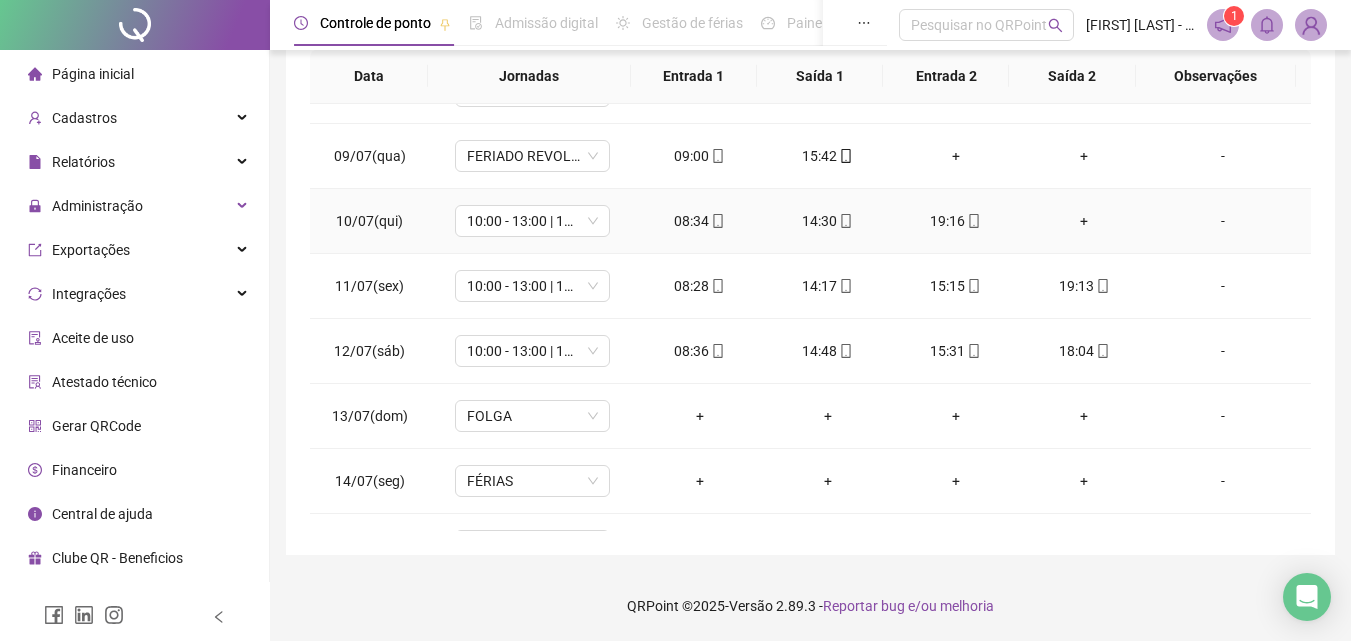 click on "+" at bounding box center (1084, 221) 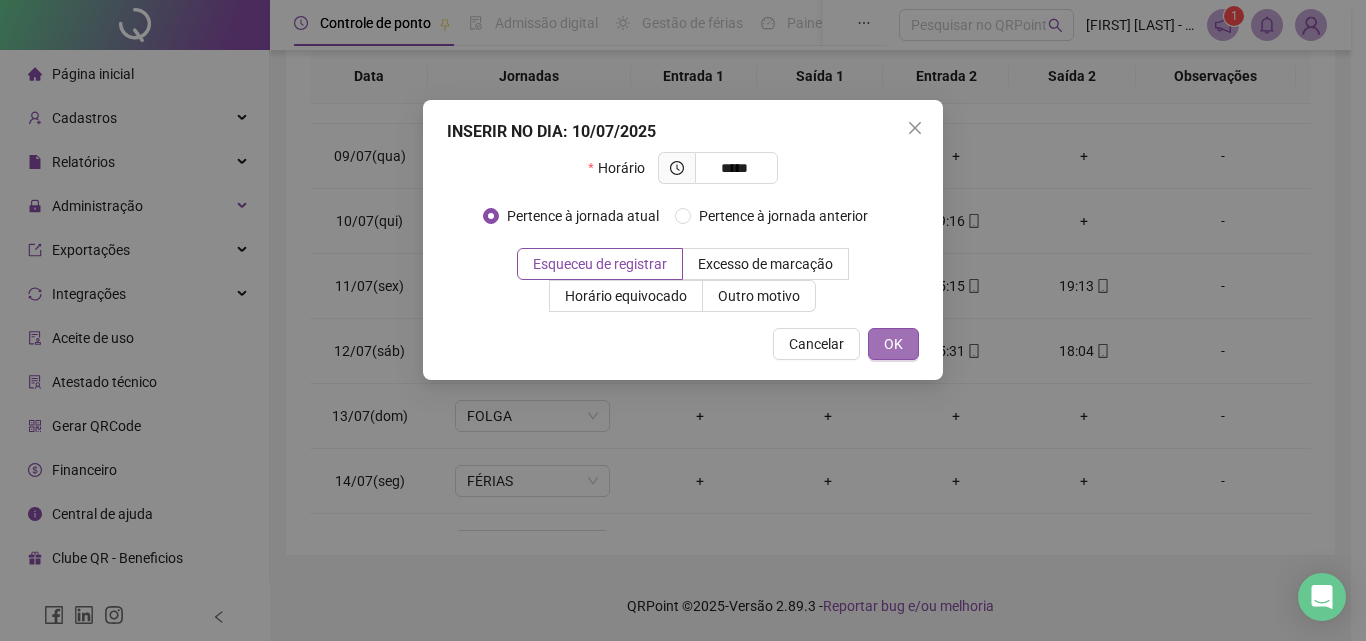 type on "*****" 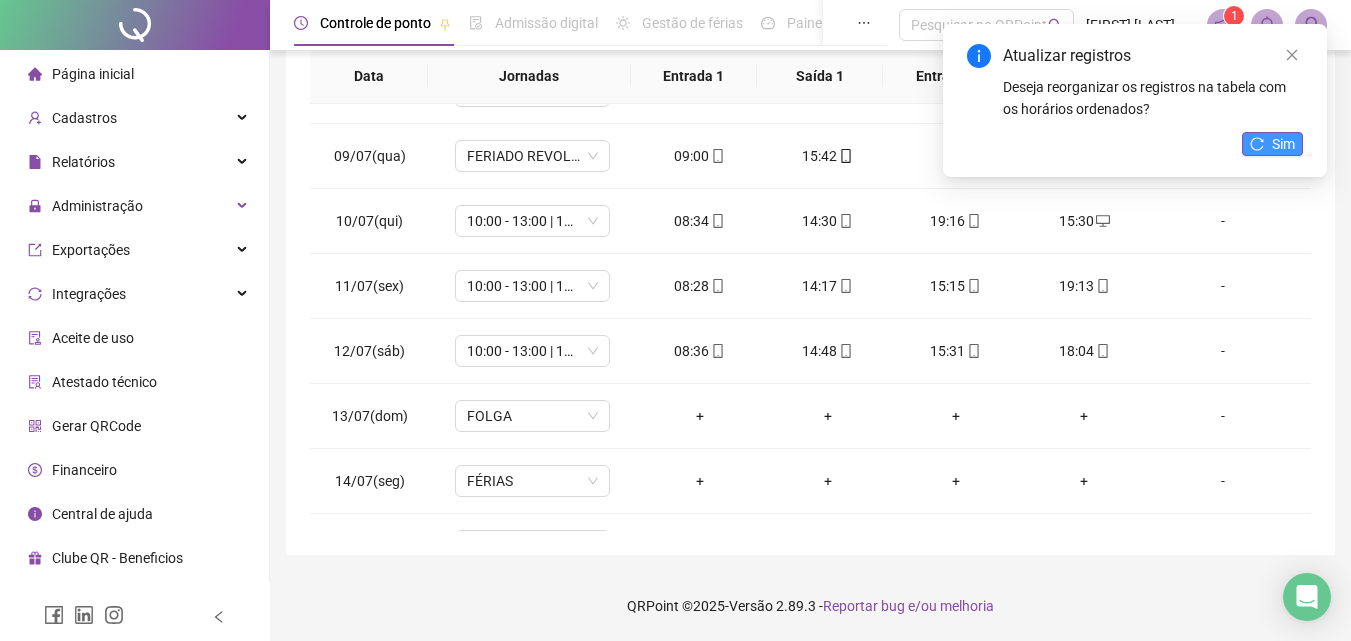 click on "Sim" at bounding box center [1283, 144] 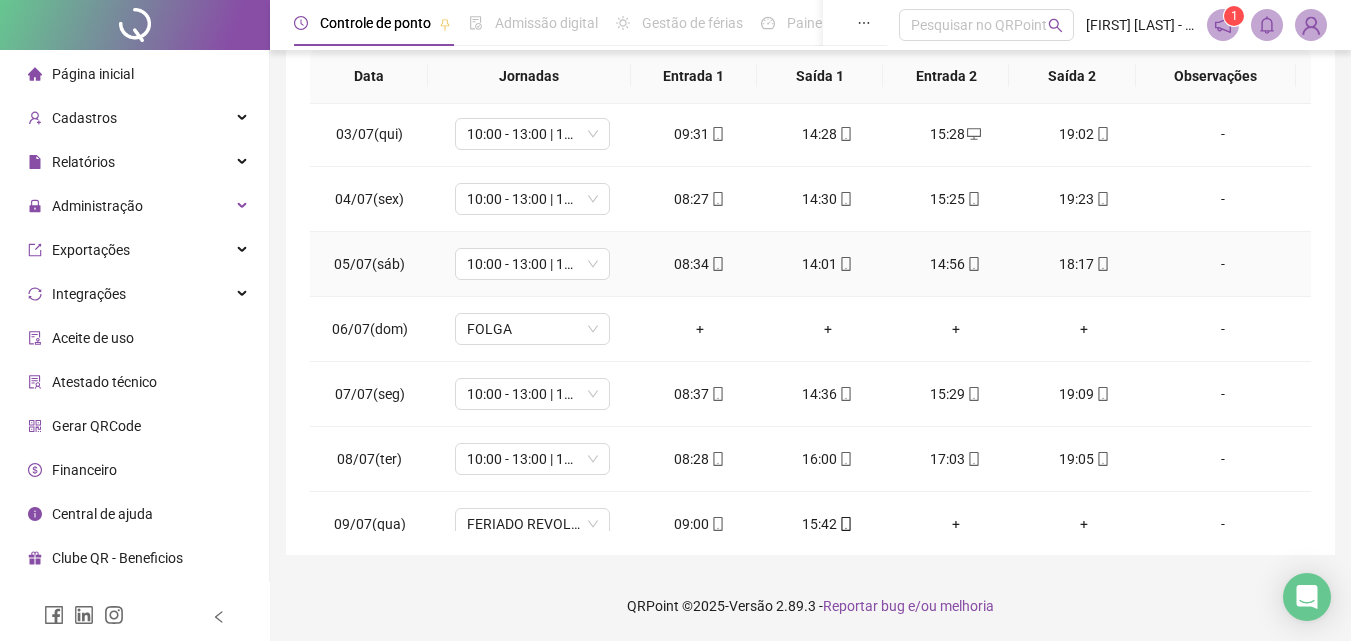 scroll, scrollTop: 0, scrollLeft: 0, axis: both 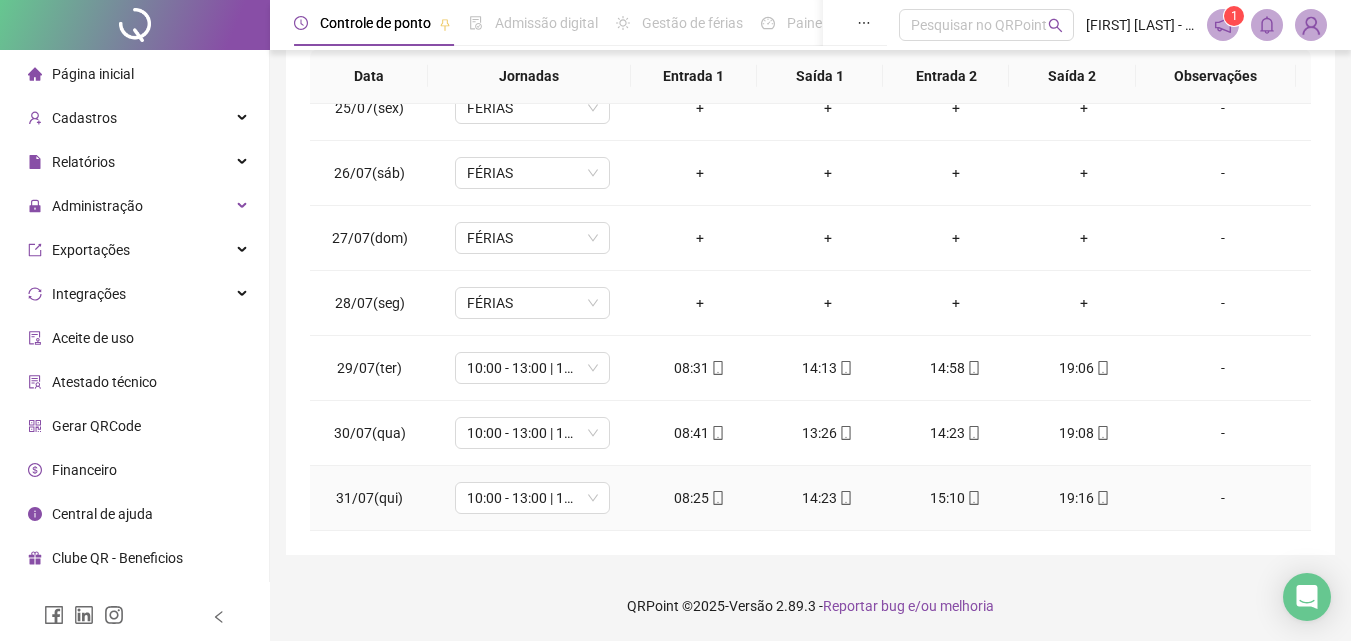 click on "19:16" at bounding box center [1084, 498] 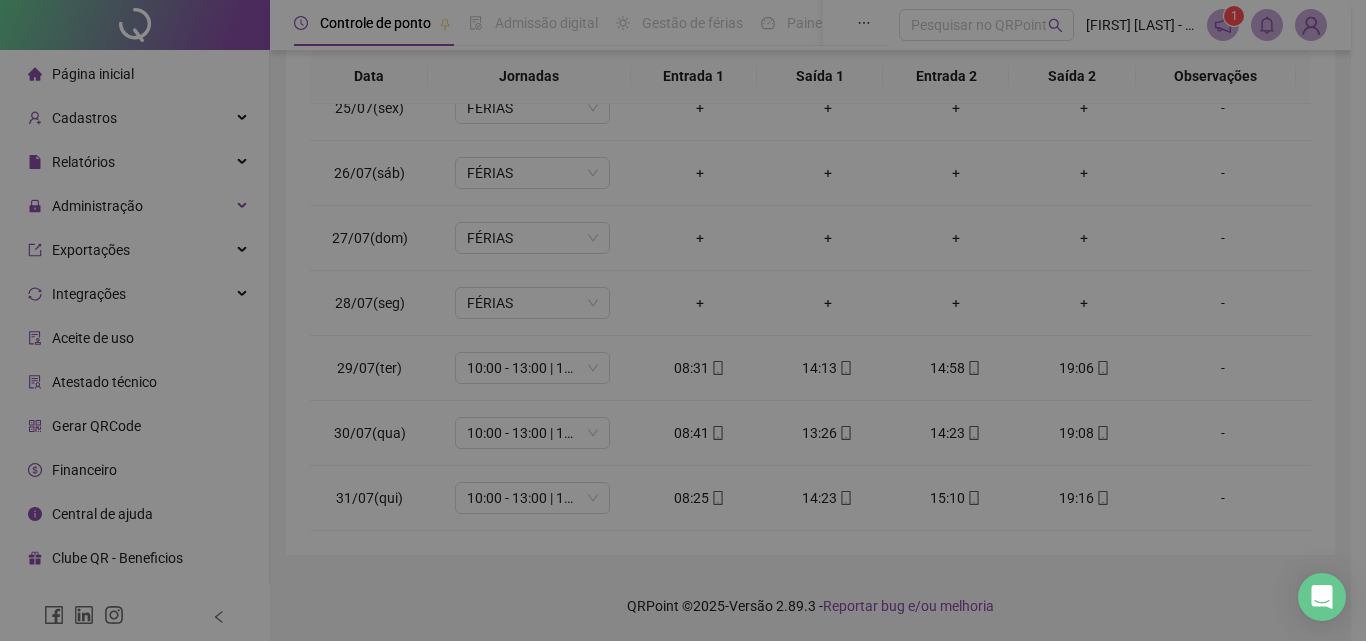 type on "**********" 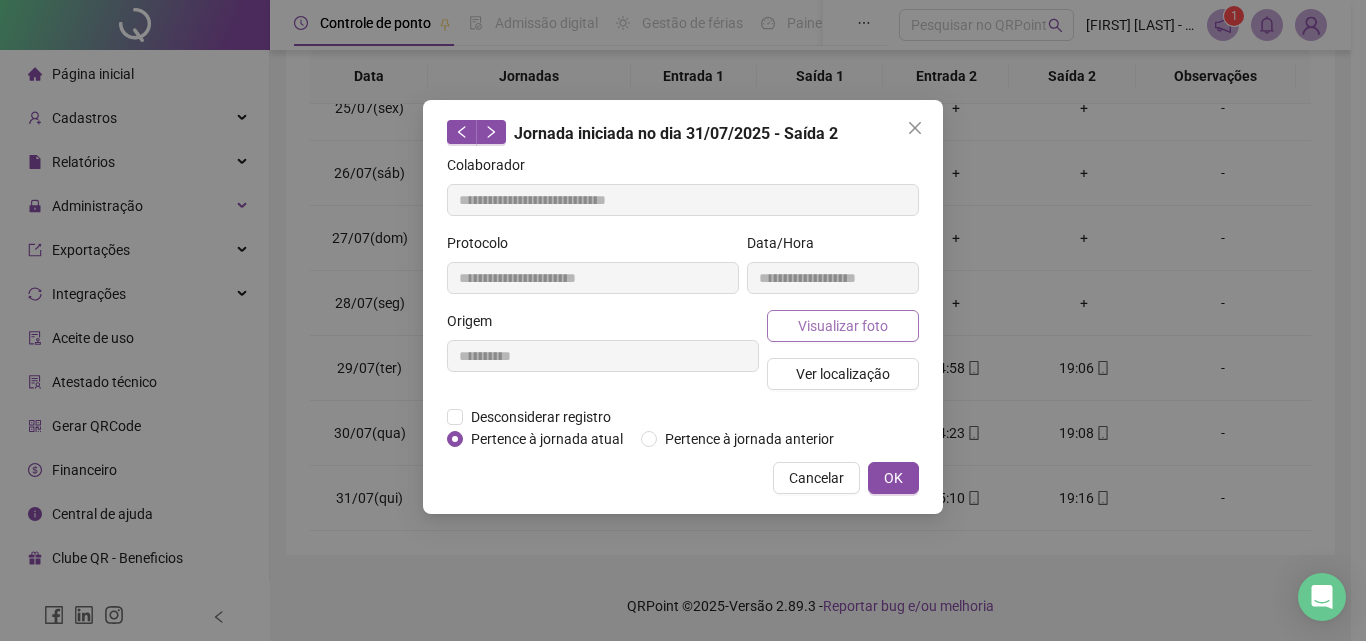 click on "Visualizar foto" at bounding box center (843, 326) 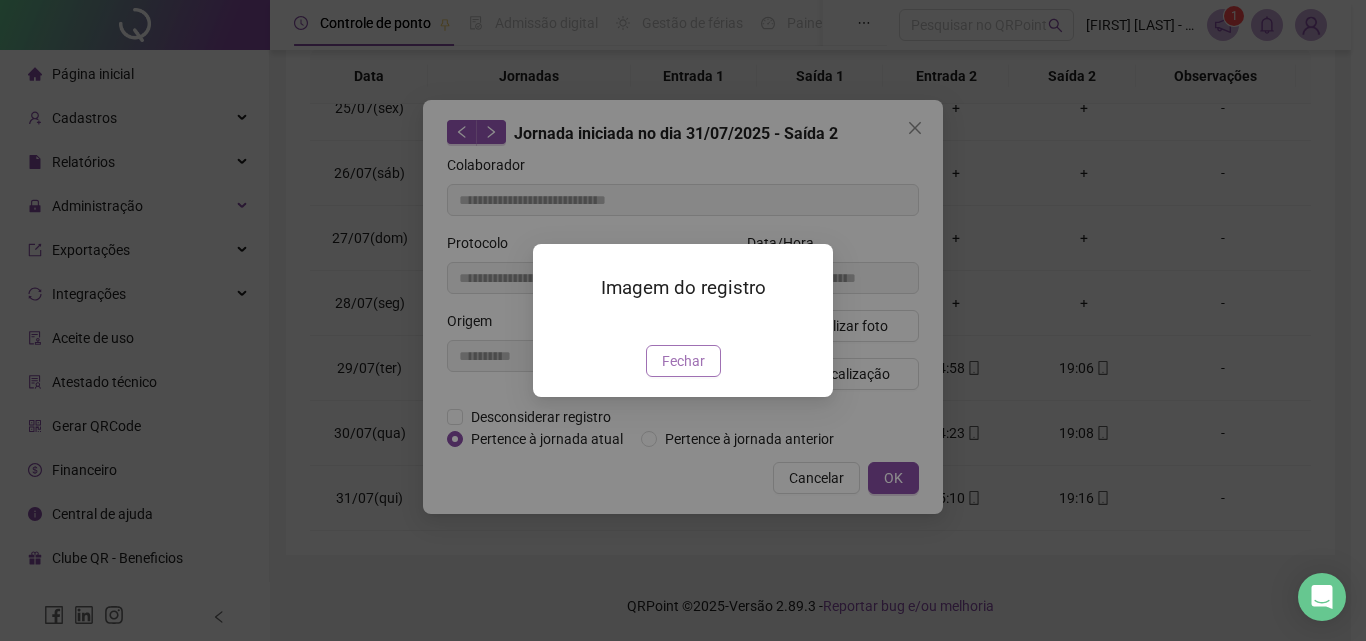 click on "Fechar" at bounding box center [683, 361] 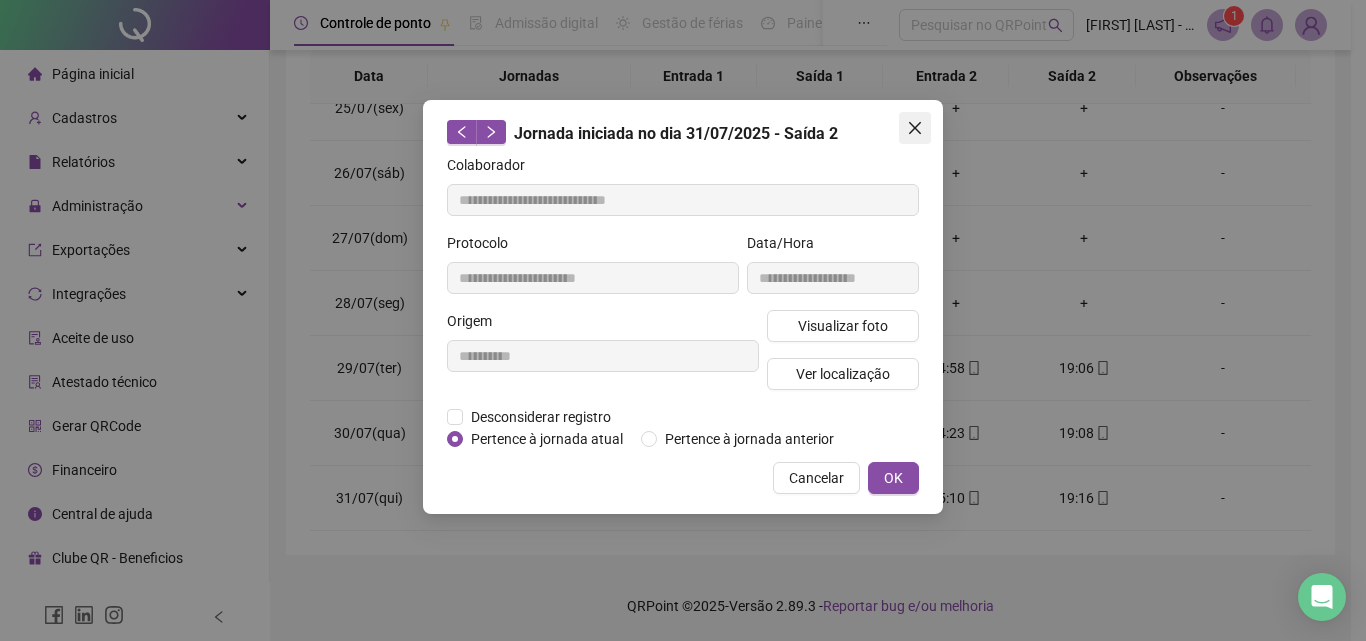 click 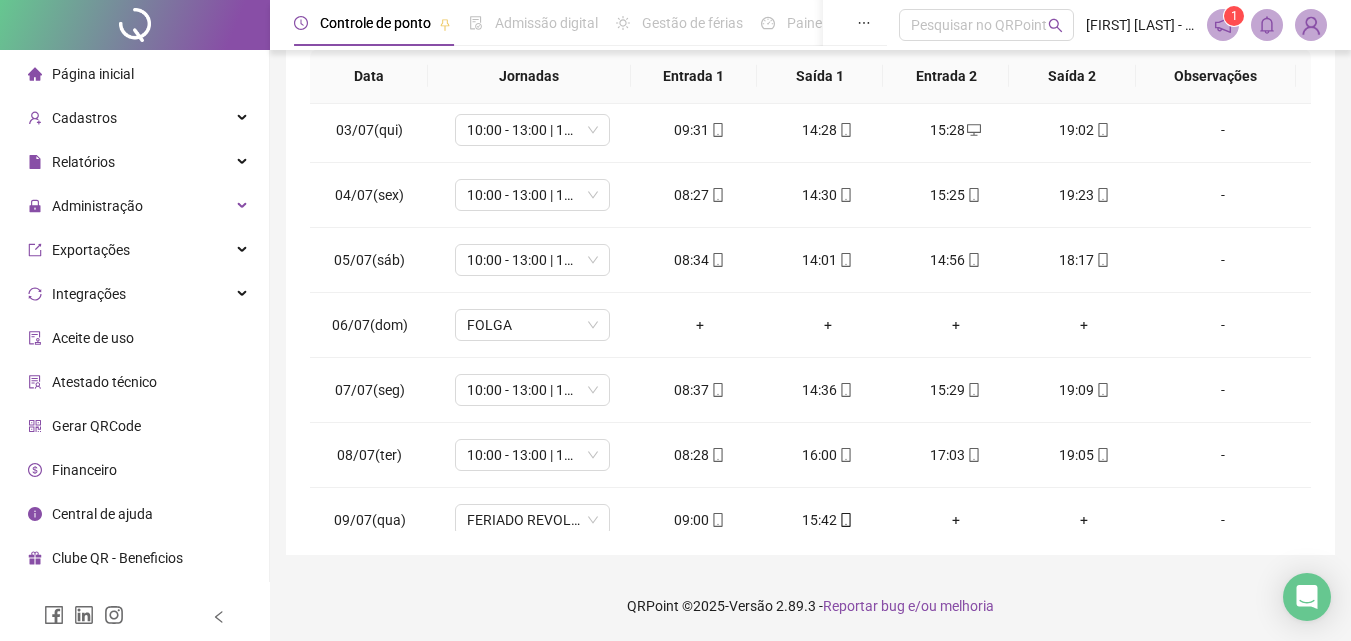 scroll, scrollTop: 0, scrollLeft: 0, axis: both 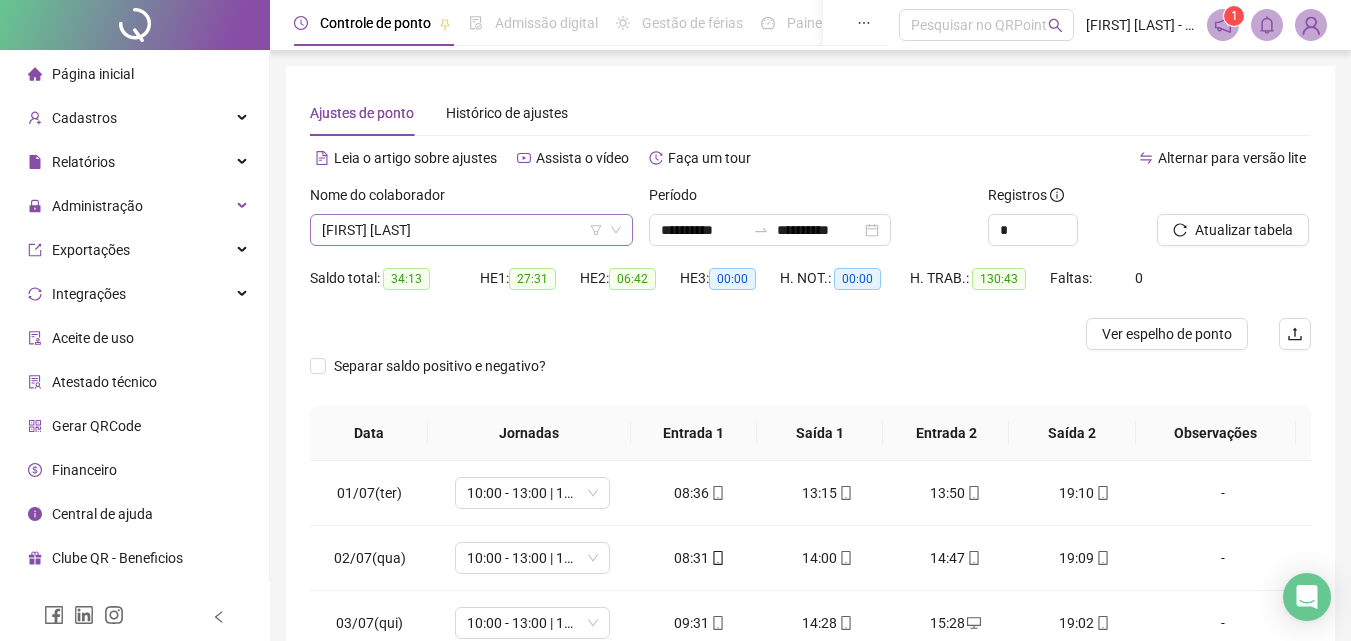 click on "[FIRST] [LAST]" at bounding box center (471, 230) 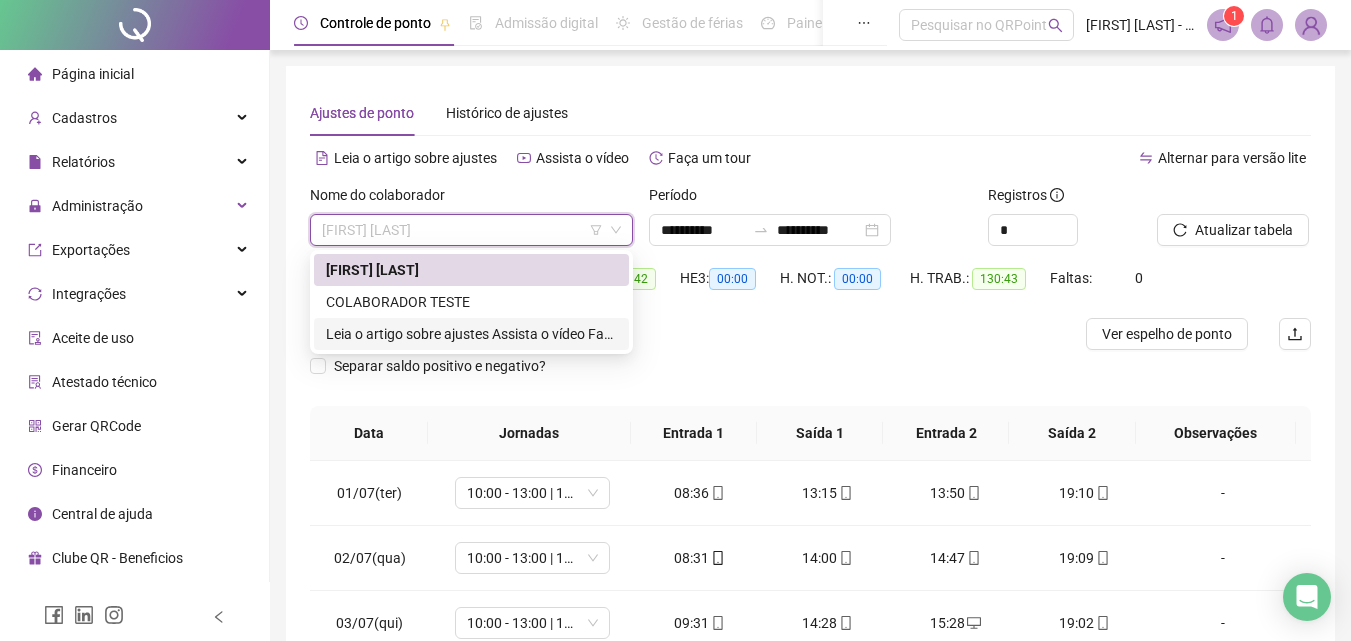click on "**********" at bounding box center [471, 334] 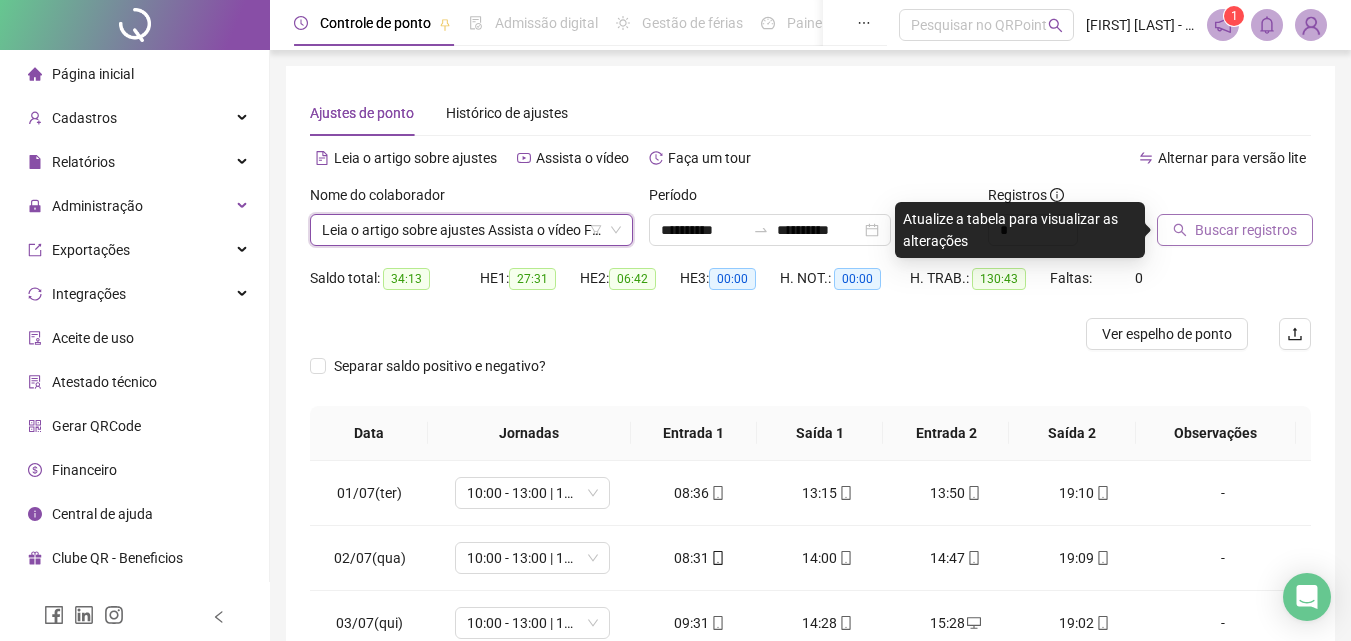 click on "Buscar registros" at bounding box center (1246, 230) 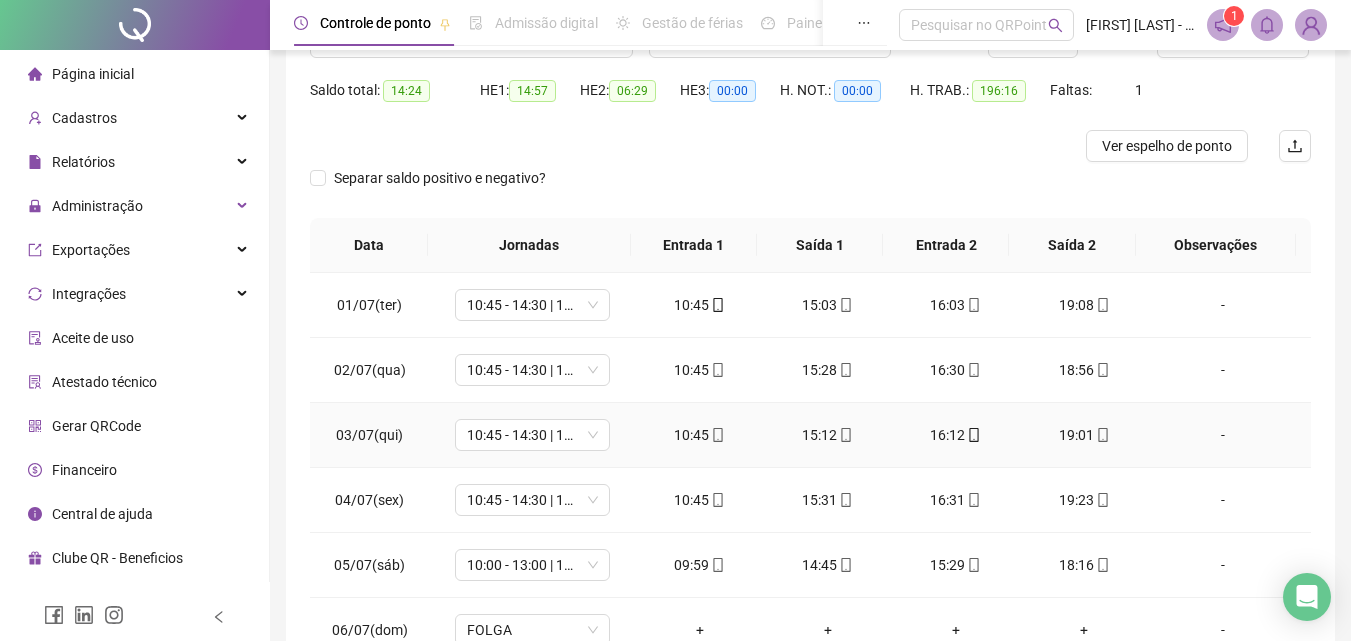 scroll, scrollTop: 200, scrollLeft: 0, axis: vertical 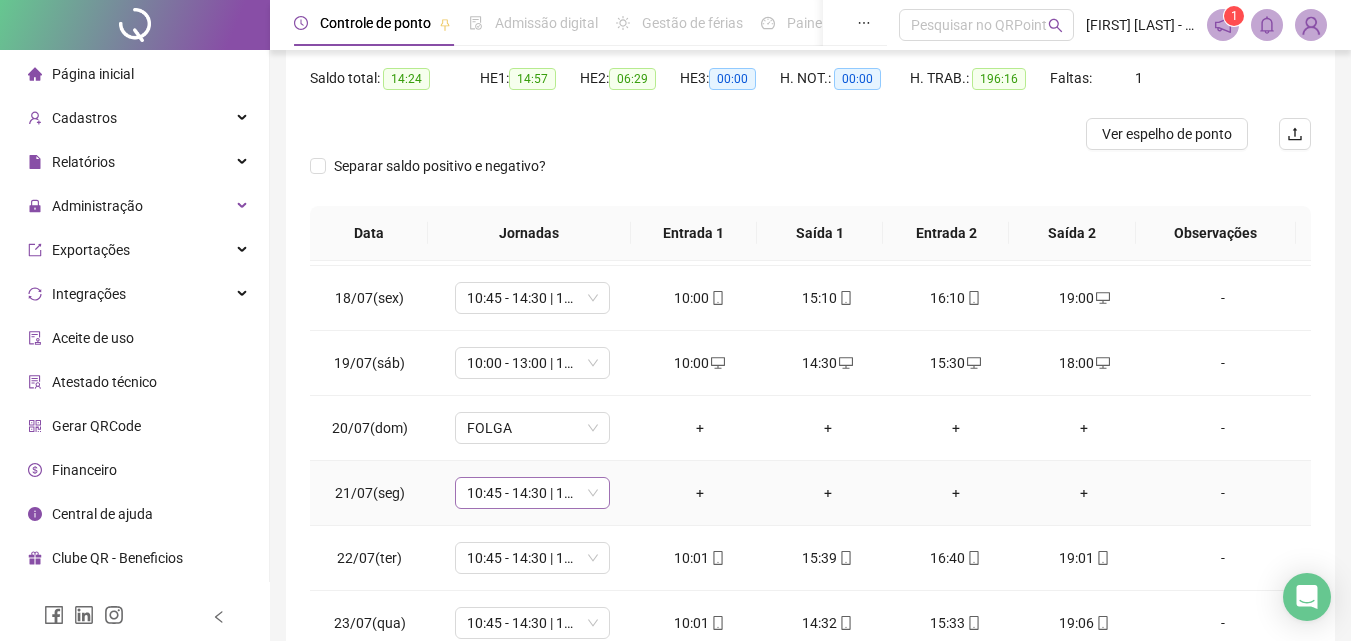 click on "10:45 - 14:30 | 15:30 - 18:45" at bounding box center [532, 493] 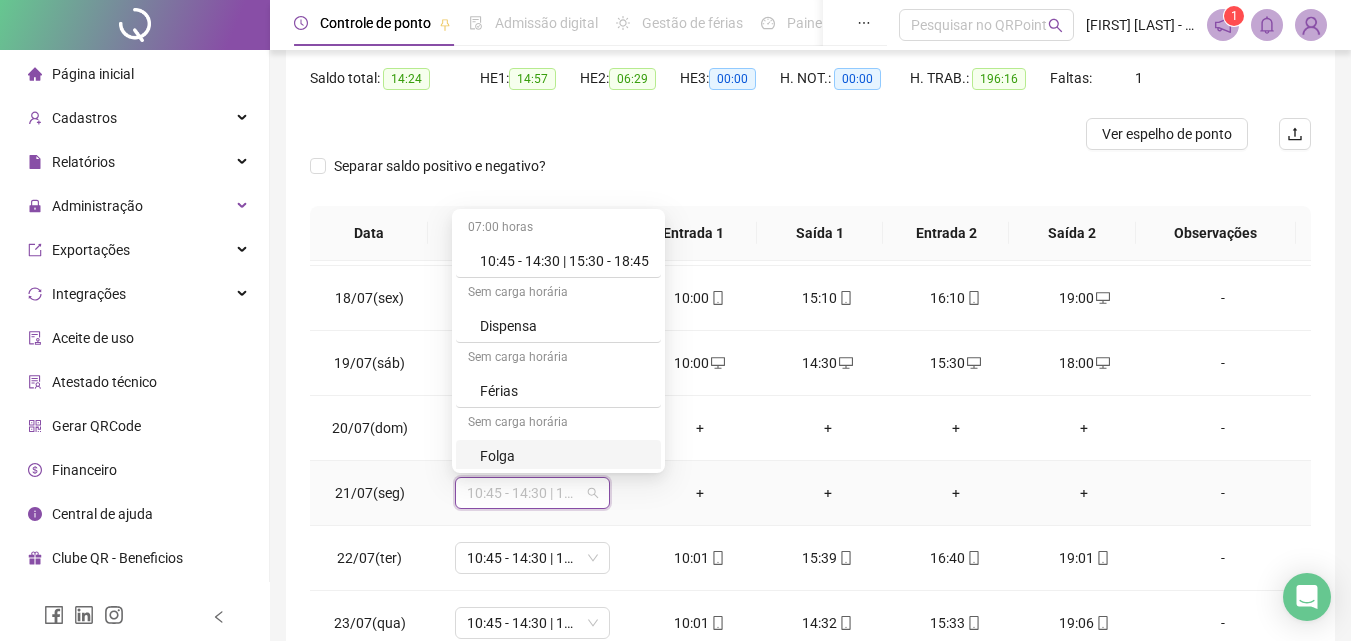scroll, scrollTop: 0, scrollLeft: 0, axis: both 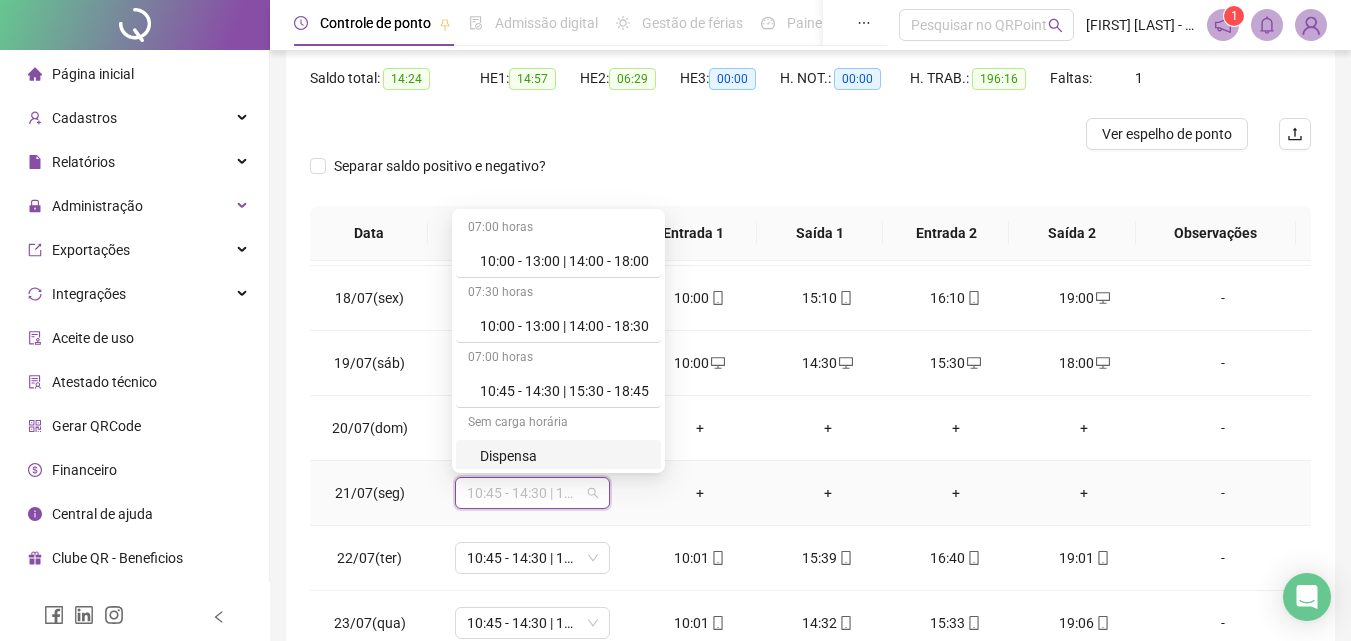 click on "10:45 - 14:30 | 15:30 - 18:45" at bounding box center [532, 493] 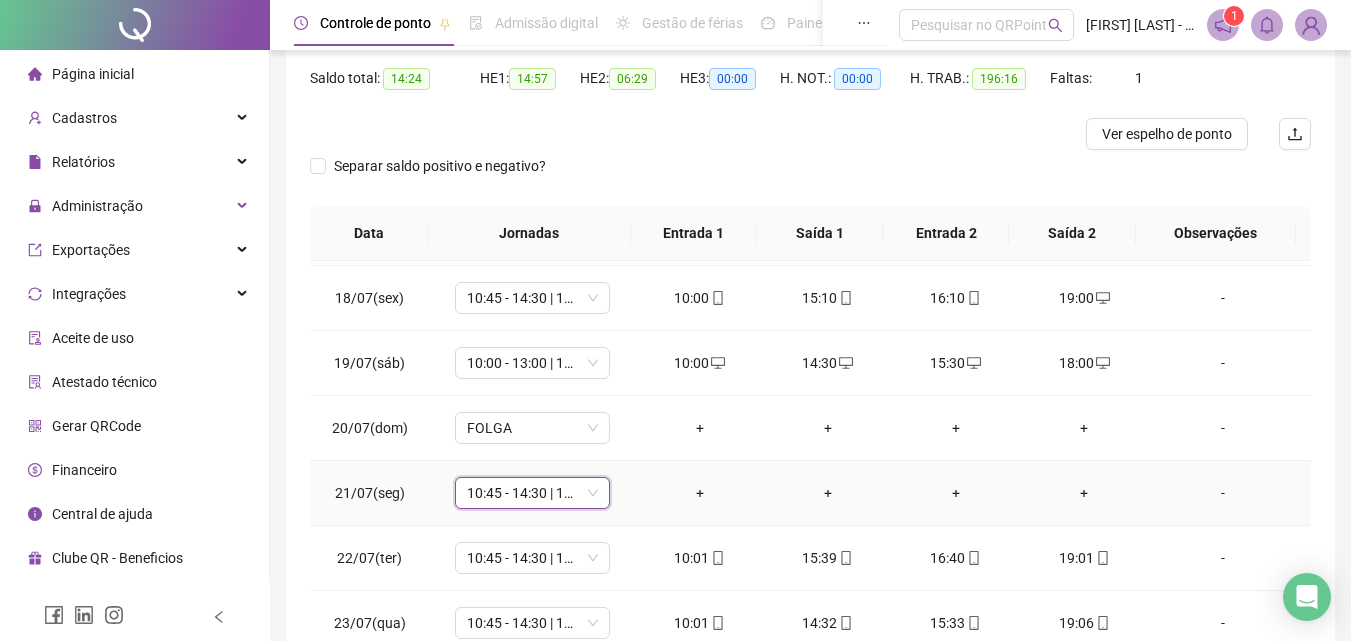 click on "-" at bounding box center [1223, 493] 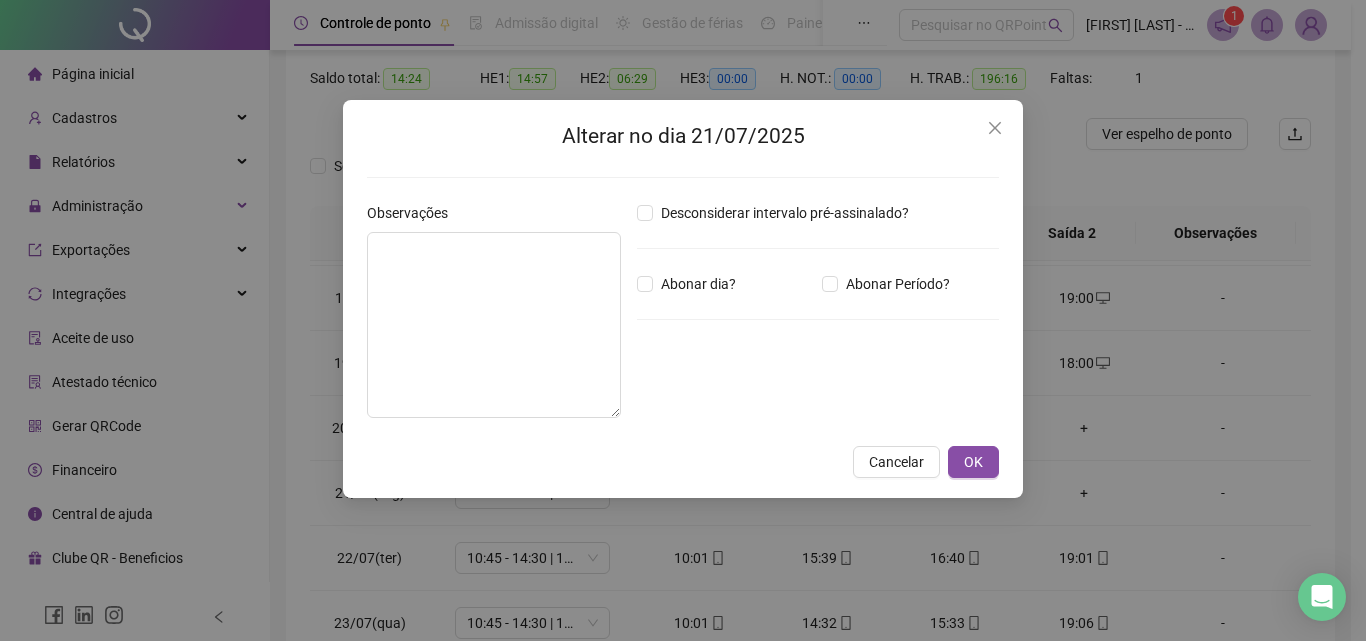 click on "Desconsiderar intervalo pré-assinalado? Abonar dia? Abonar Período? Horas a abonar ***** Aplicar regime de compensação" at bounding box center [818, 318] 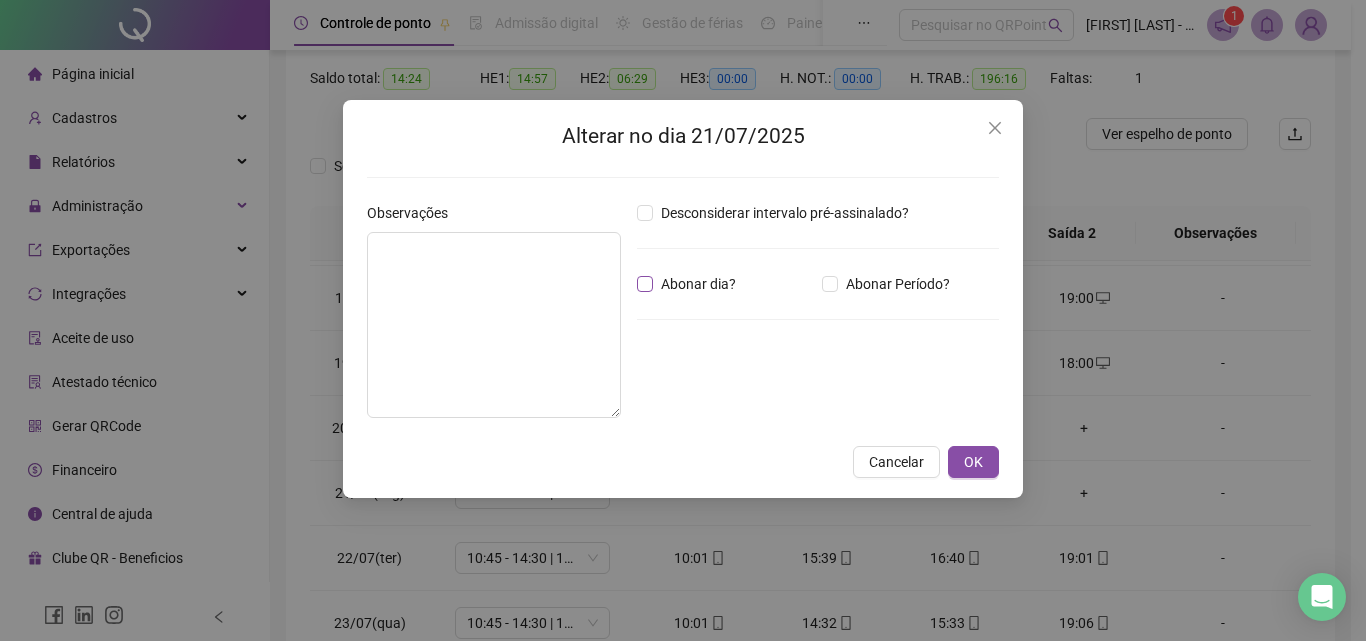 click on "Abonar dia?" at bounding box center [698, 284] 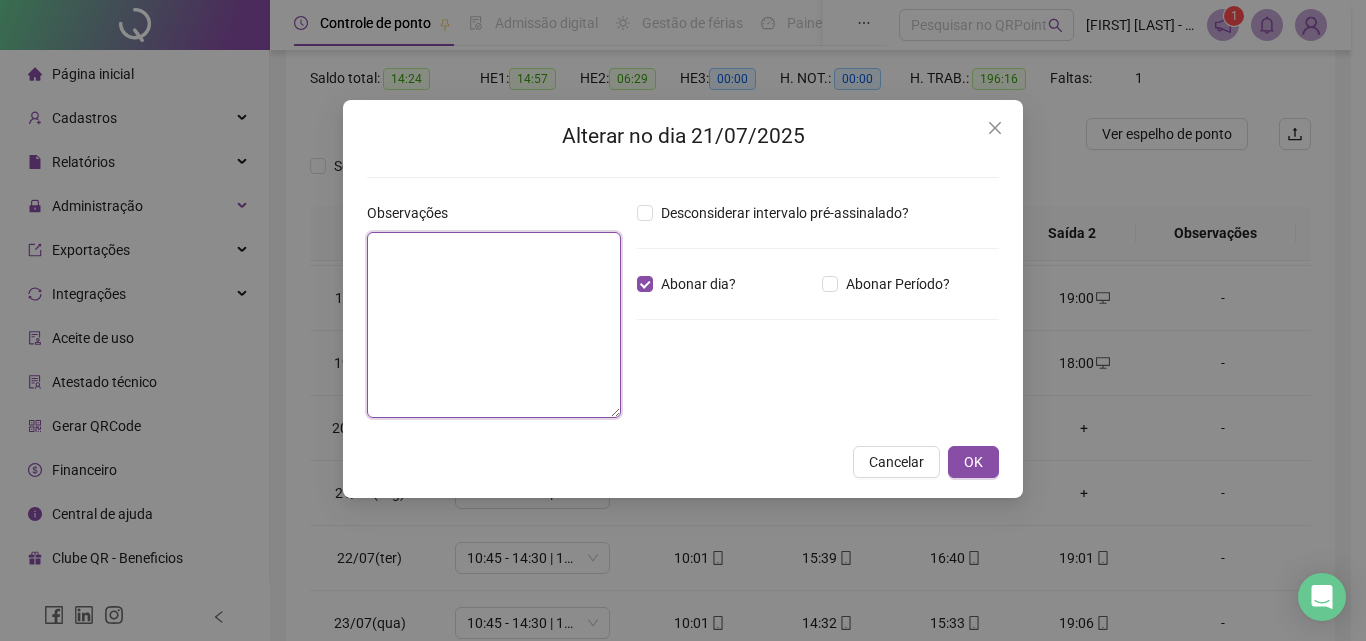 click at bounding box center (494, 325) 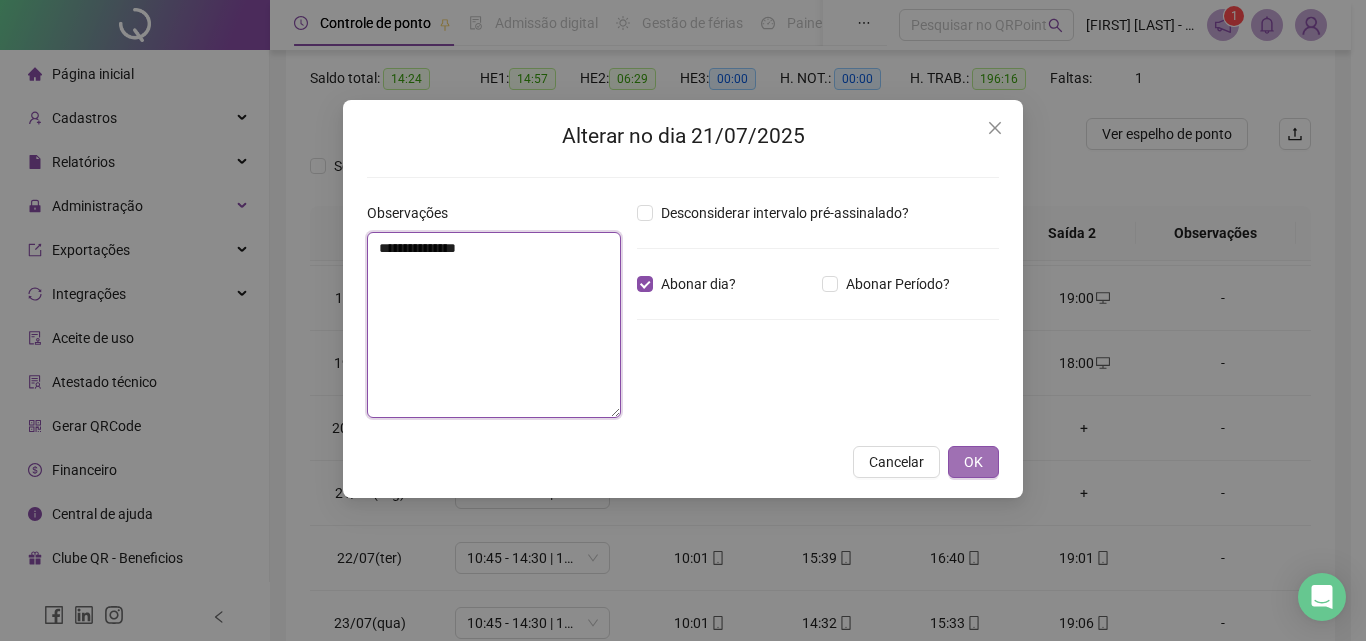 type on "**********" 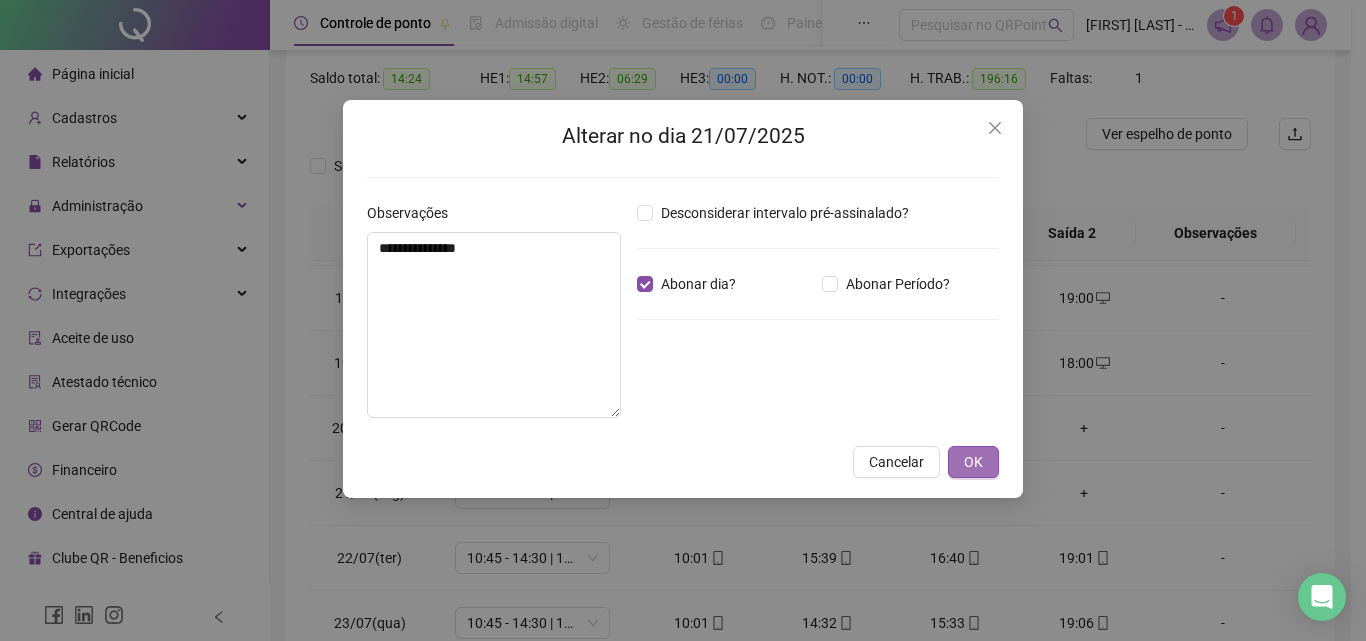 click on "OK" at bounding box center (973, 462) 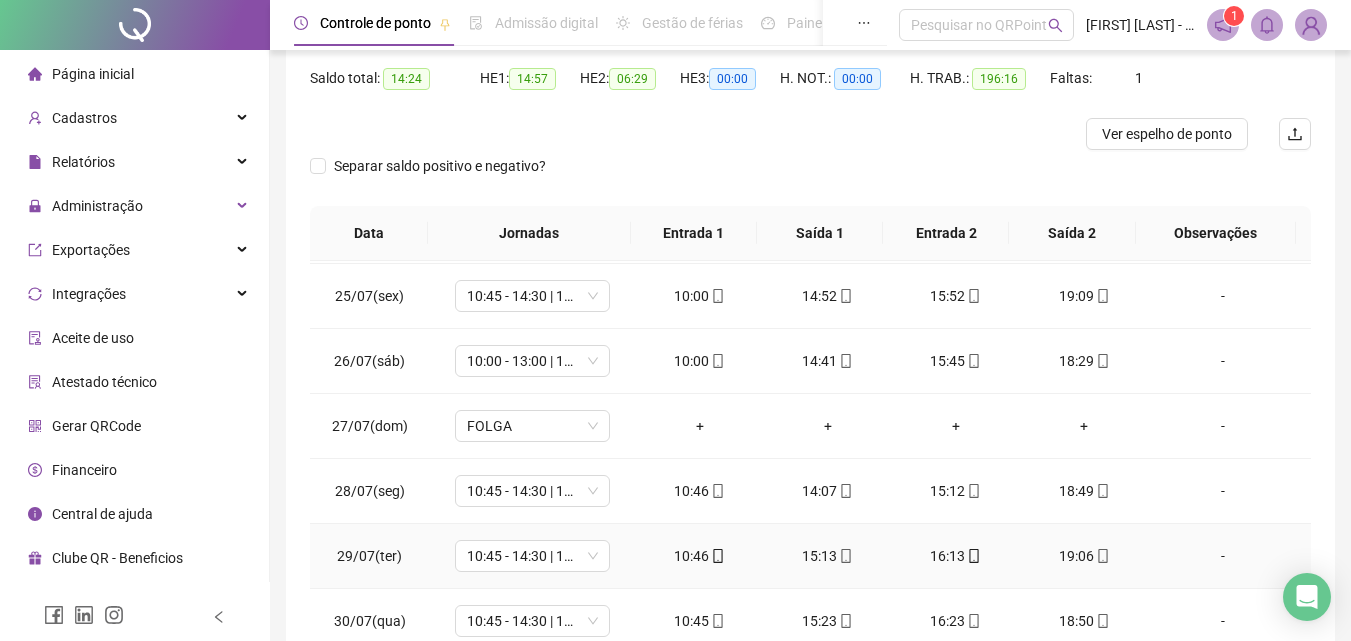 scroll, scrollTop: 1588, scrollLeft: 0, axis: vertical 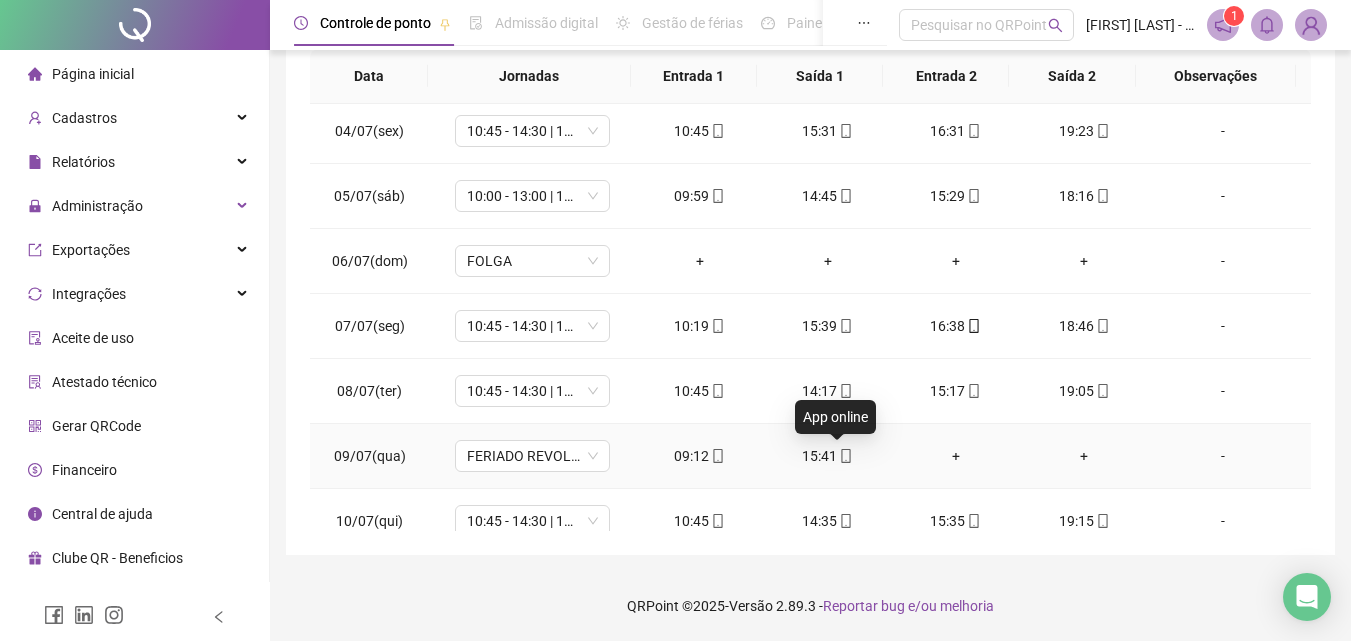 click 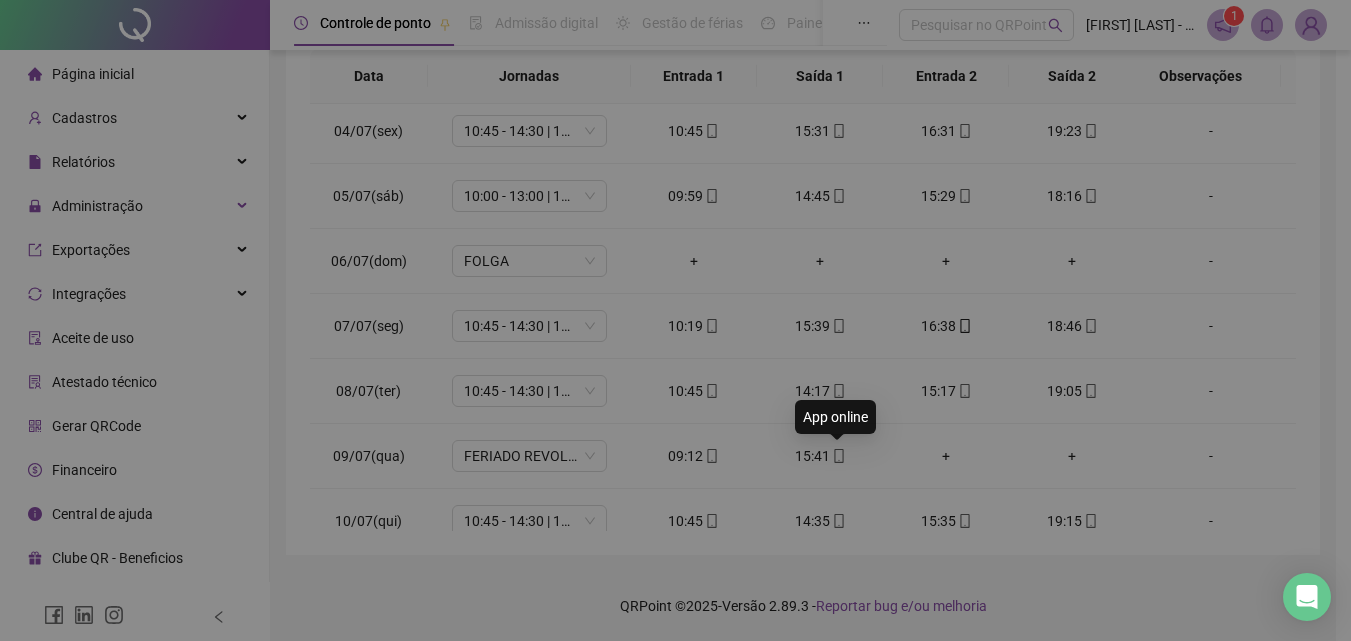 type on "**********" 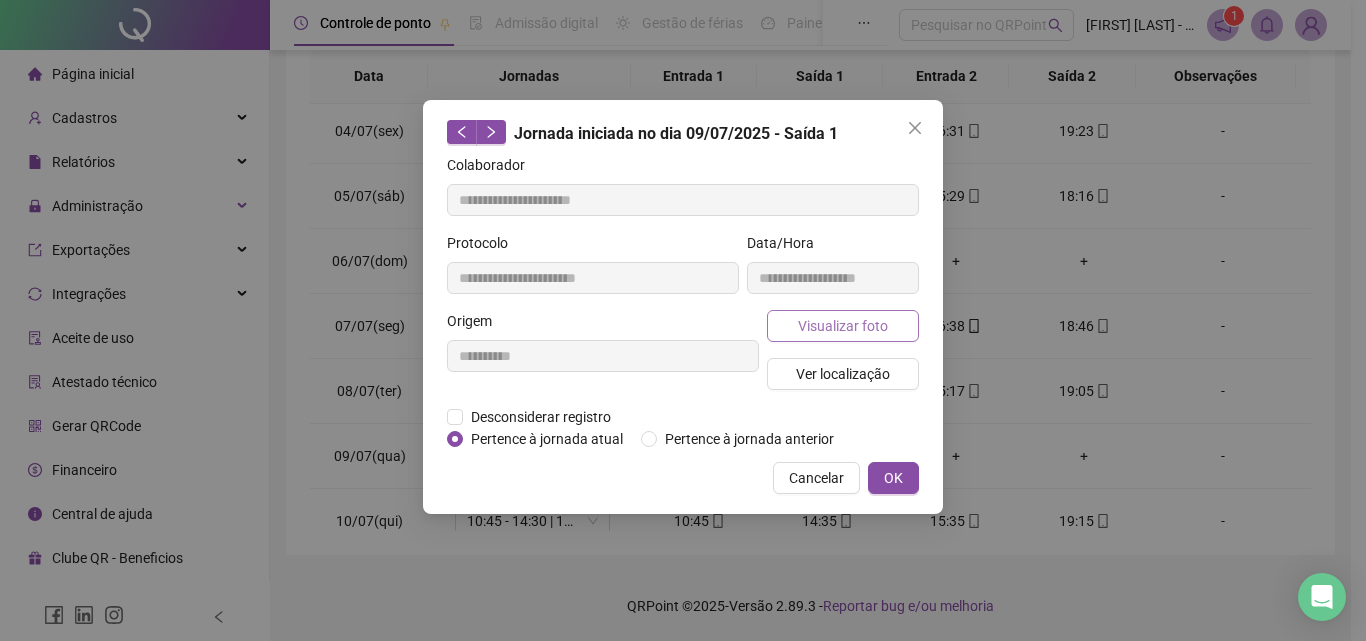 click on "Visualizar foto" at bounding box center [843, 326] 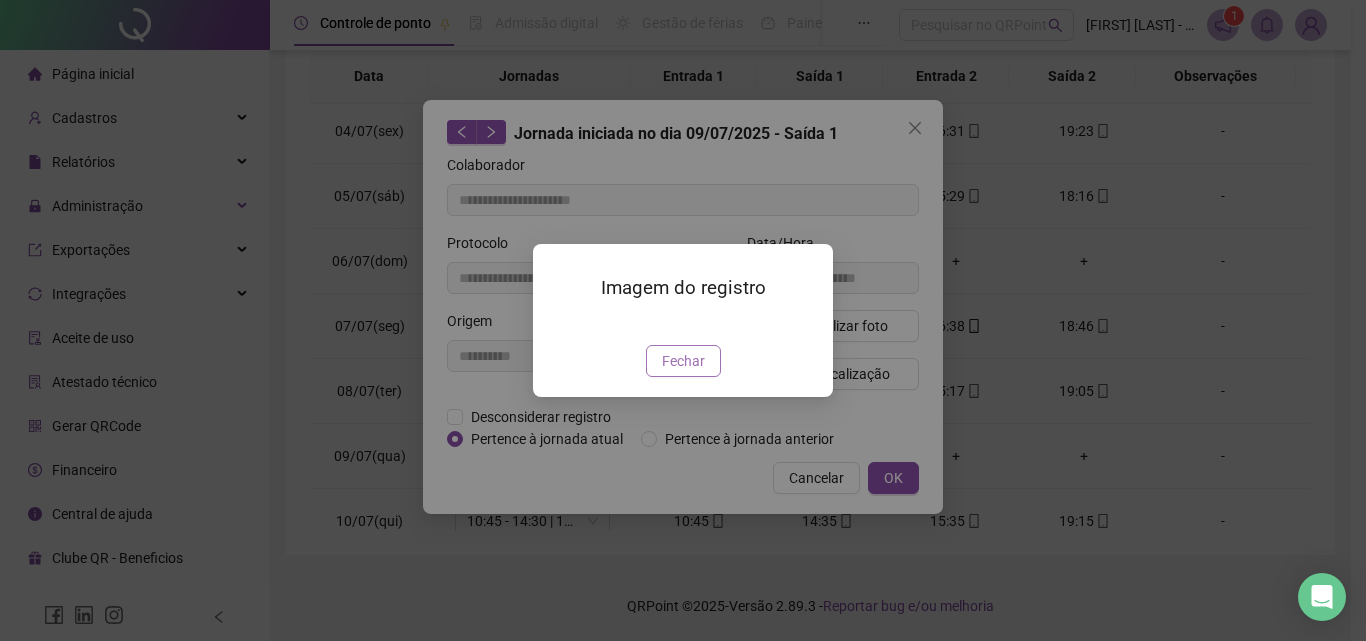 click on "Fechar" at bounding box center (683, 361) 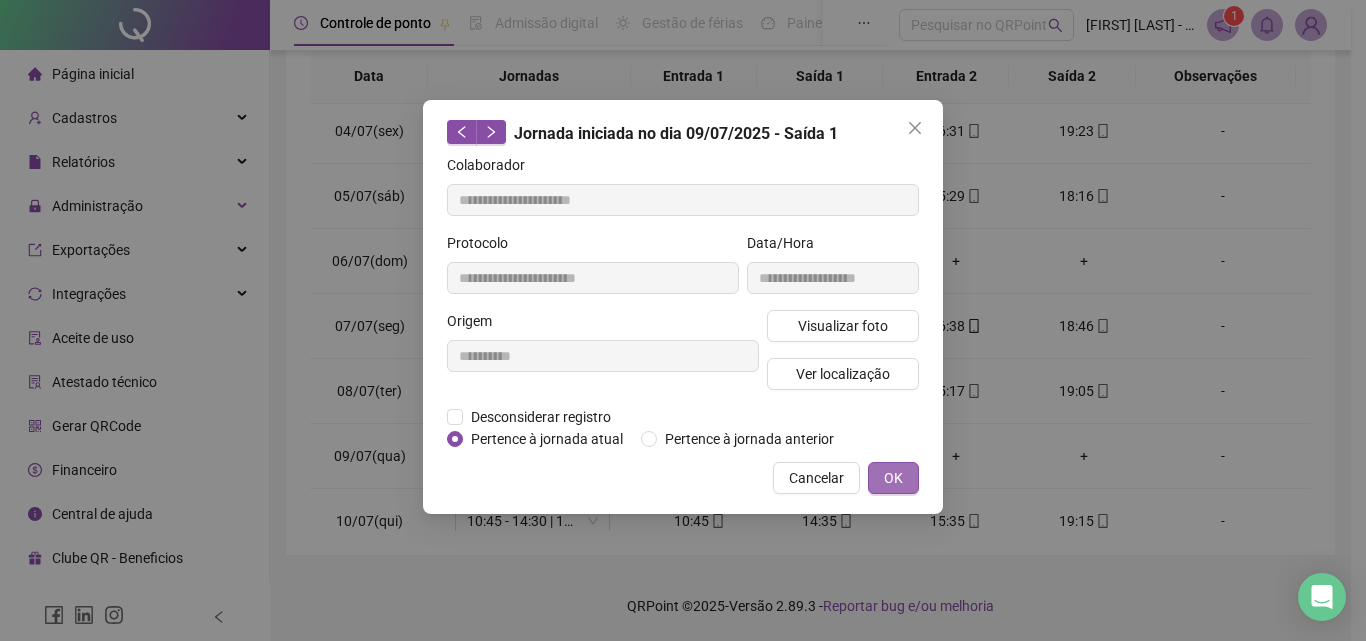 click on "OK" at bounding box center [893, 478] 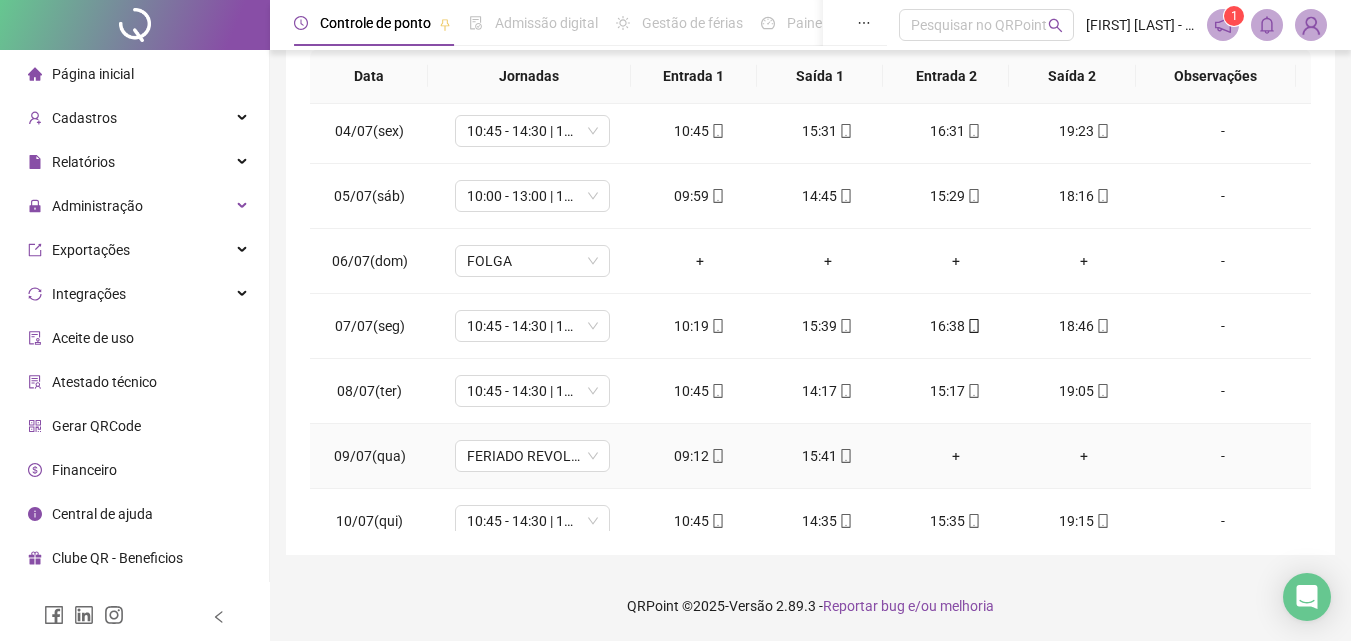 click 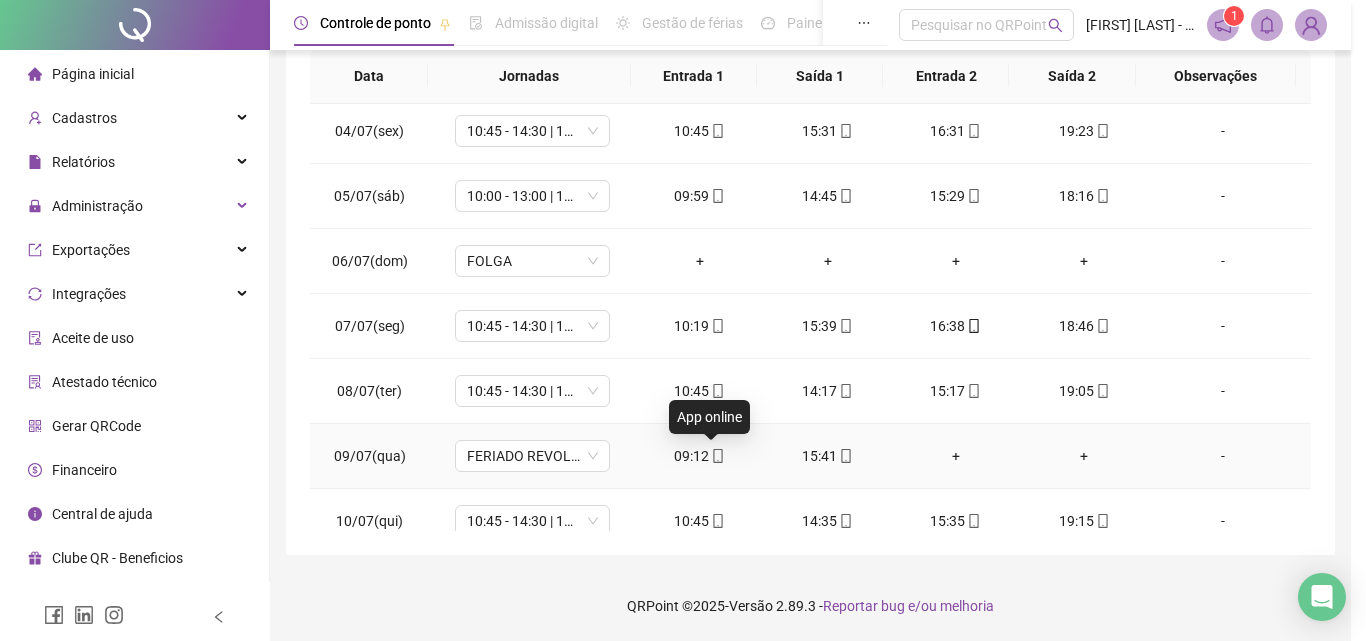 type on "**********" 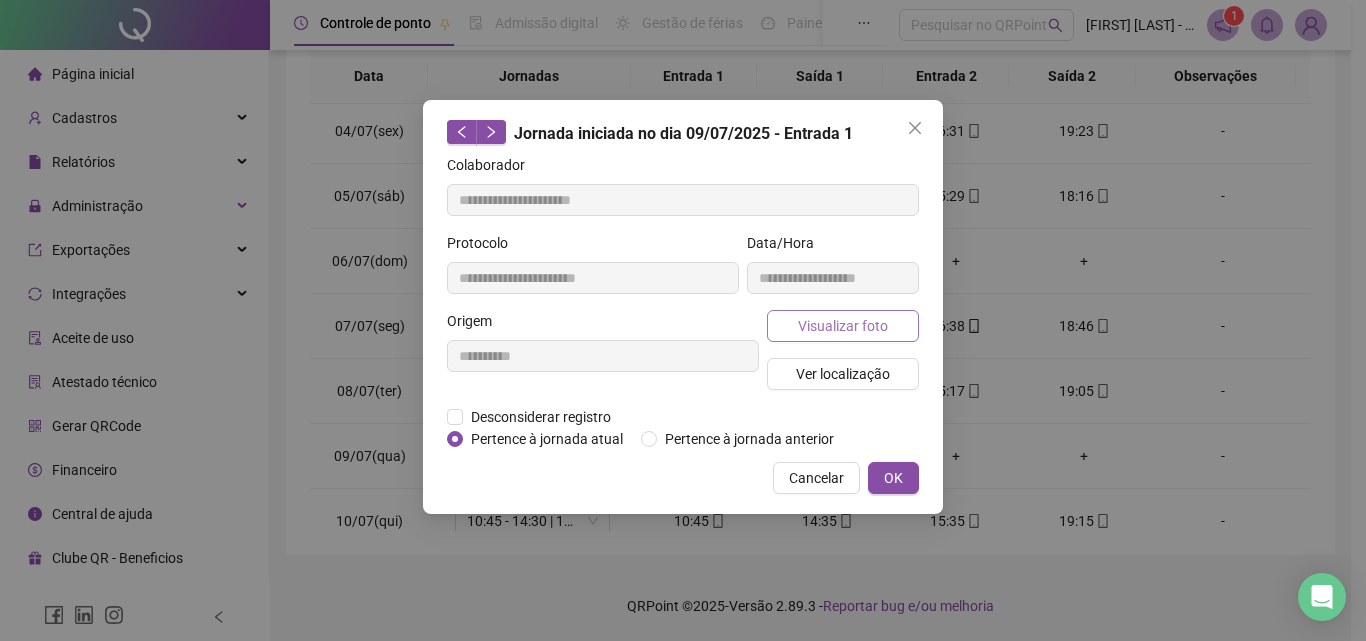 click on "Visualizar foto" at bounding box center (843, 326) 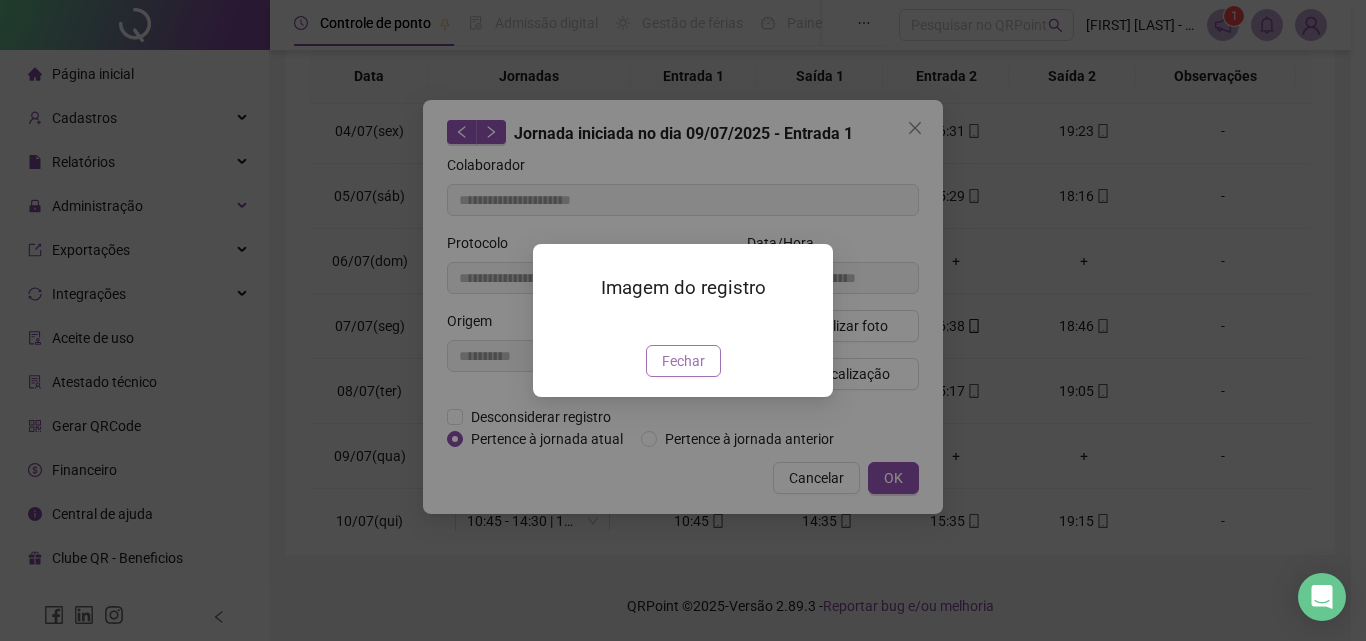click on "Fechar" at bounding box center [683, 361] 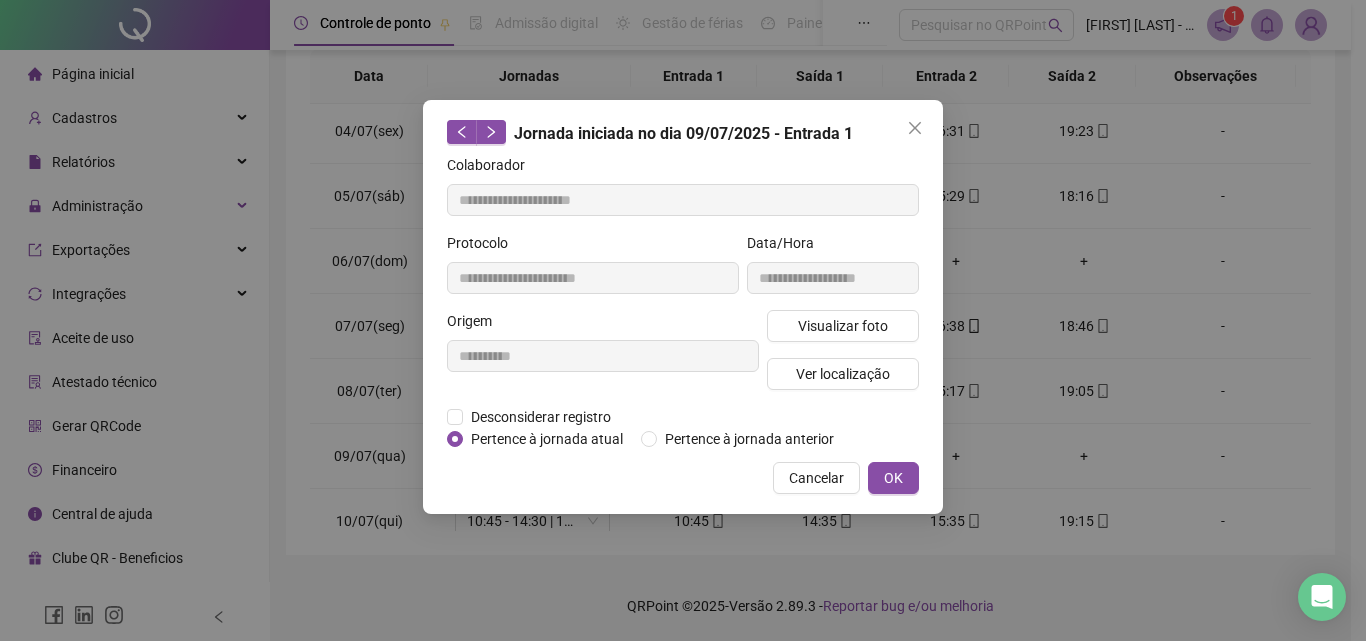 click on "OK" at bounding box center [893, 478] 